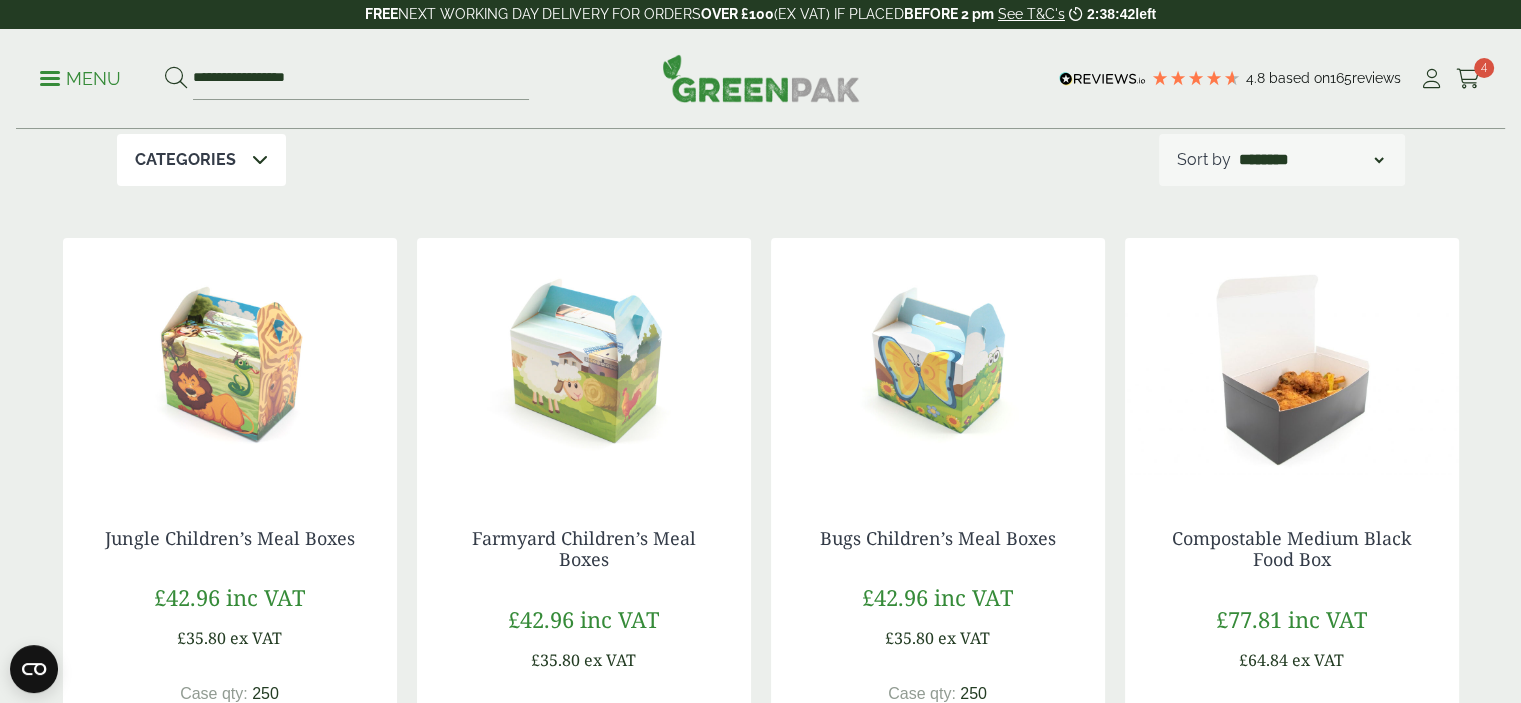 scroll, scrollTop: 548, scrollLeft: 0, axis: vertical 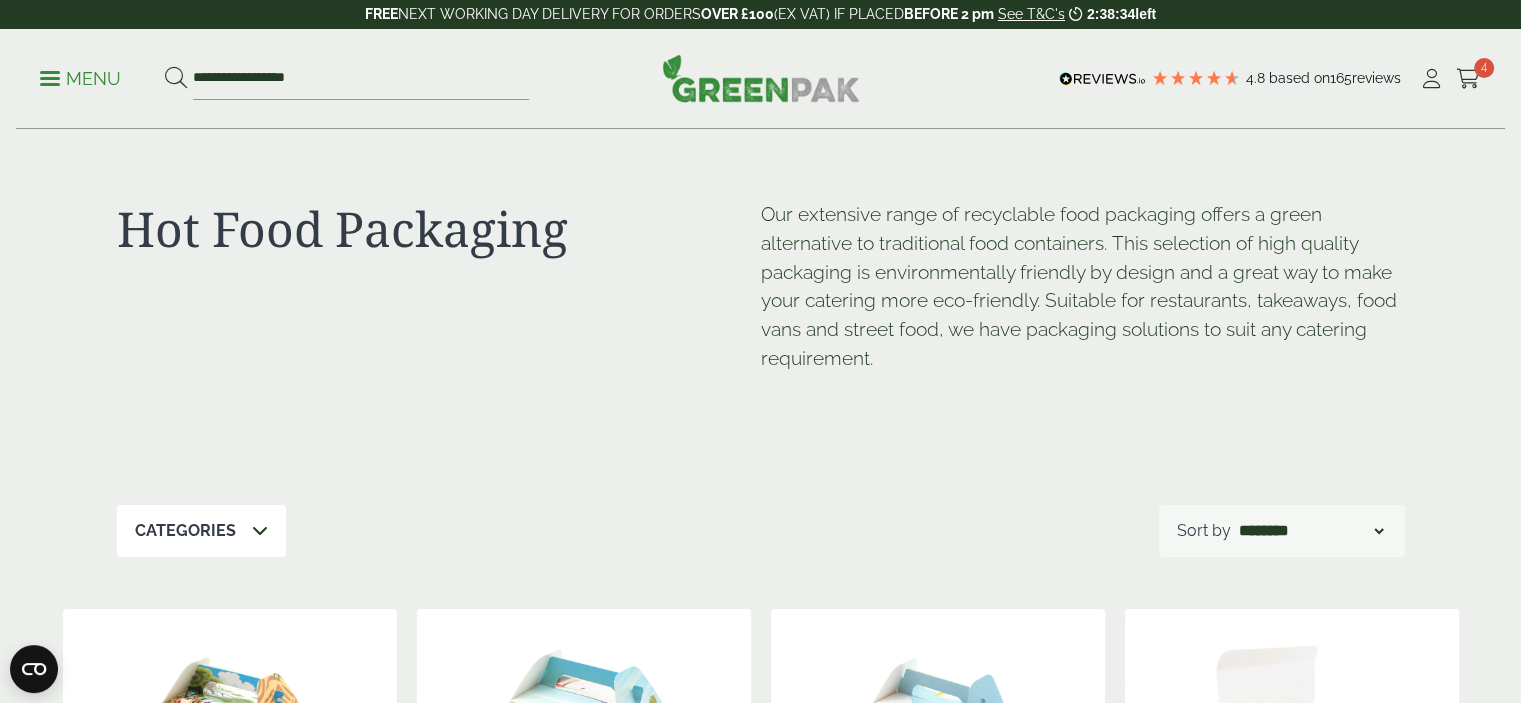 click on "Menu" at bounding box center [80, 79] 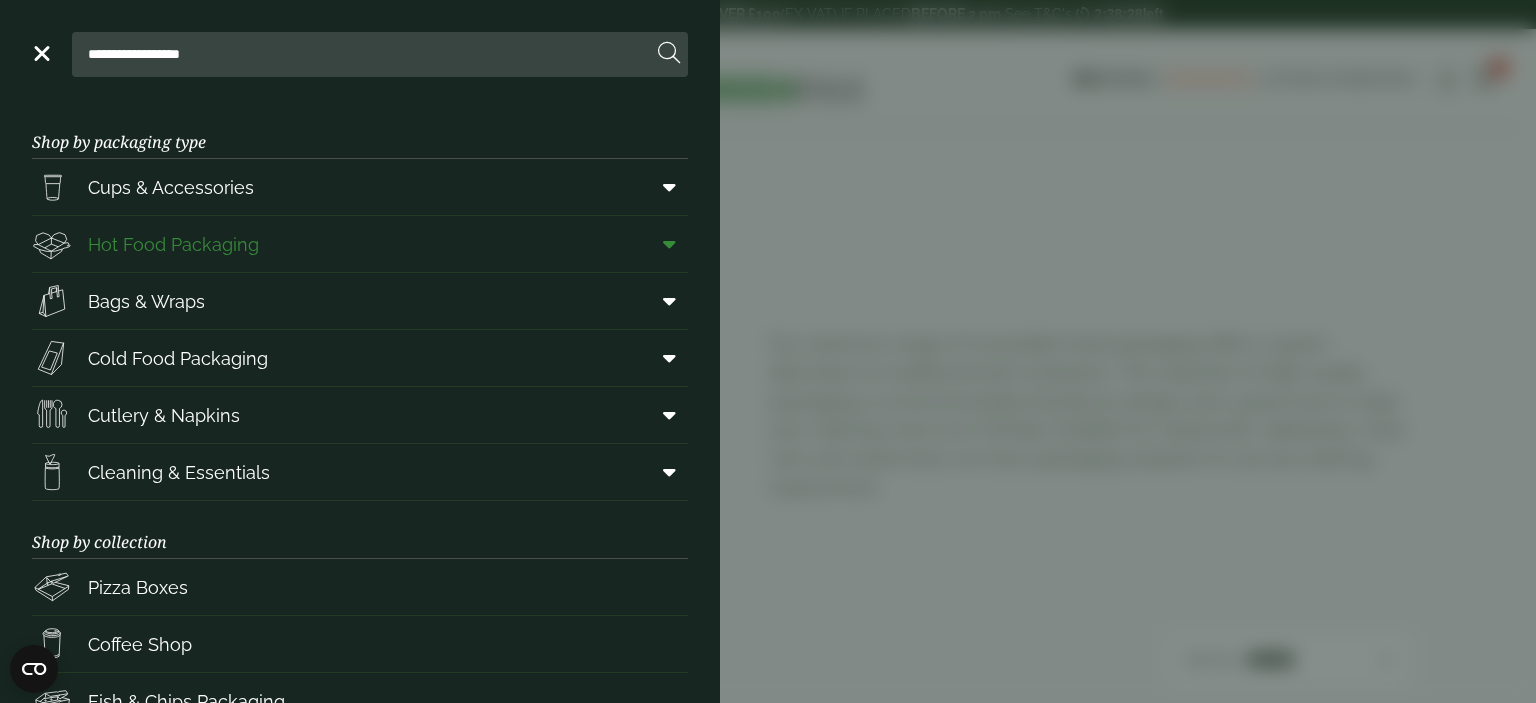 click at bounding box center [669, 244] 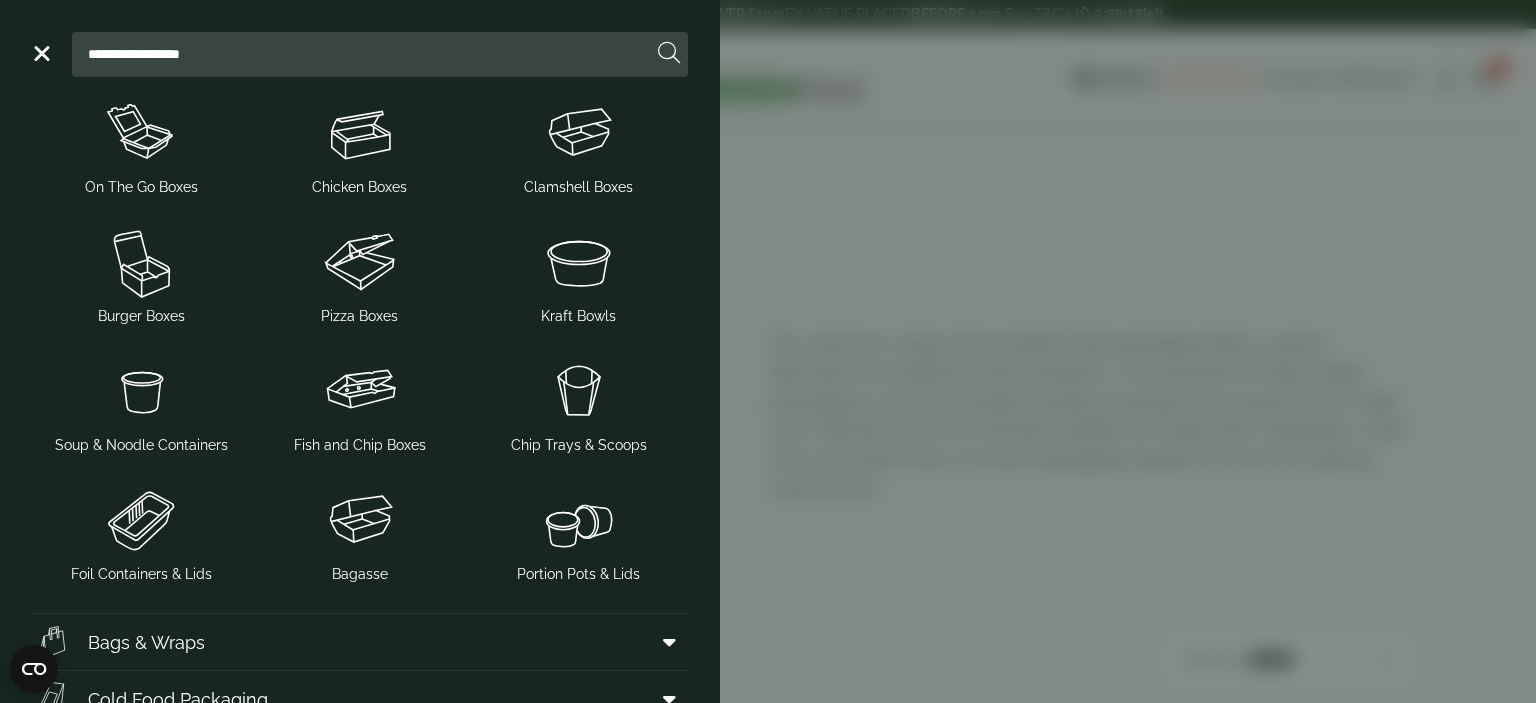 scroll, scrollTop: 332, scrollLeft: 0, axis: vertical 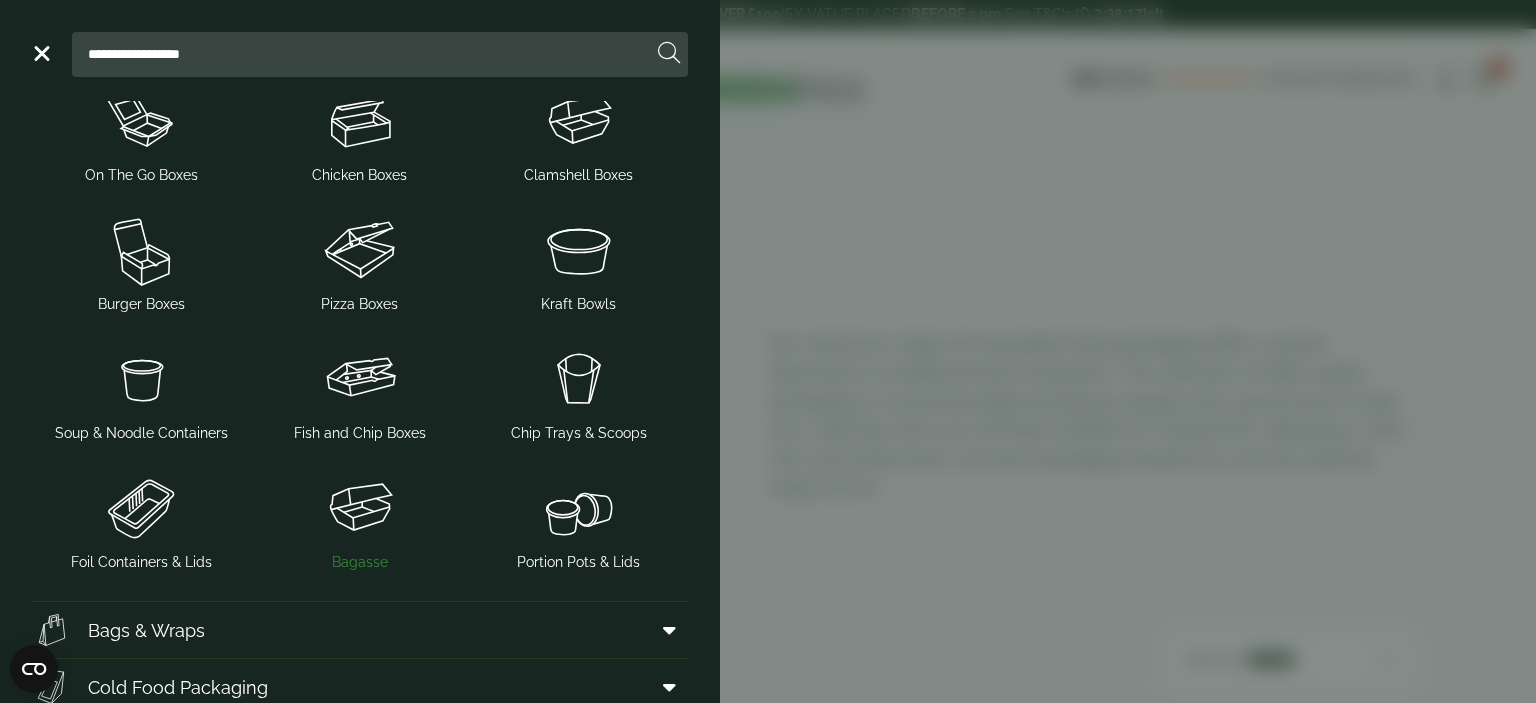 click at bounding box center (360, 508) 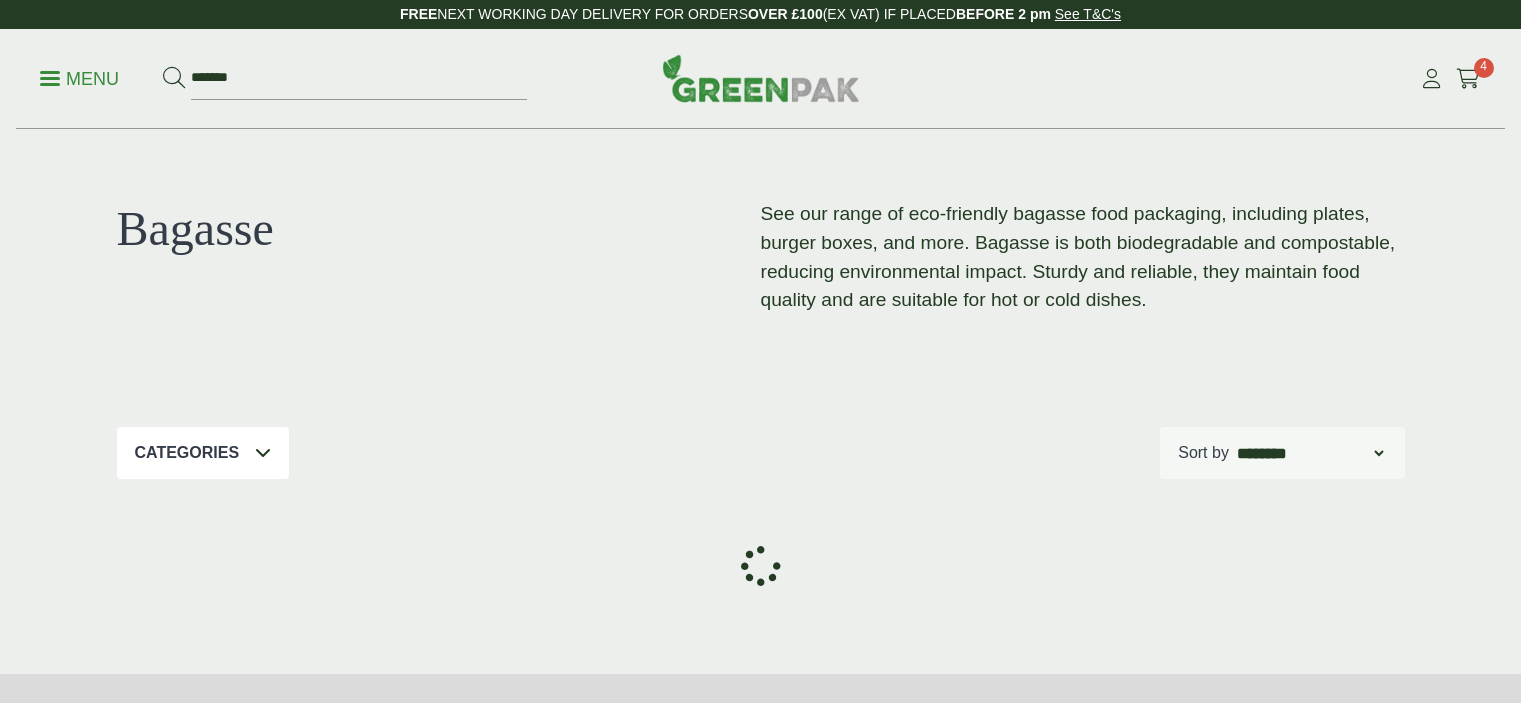 scroll, scrollTop: 0, scrollLeft: 0, axis: both 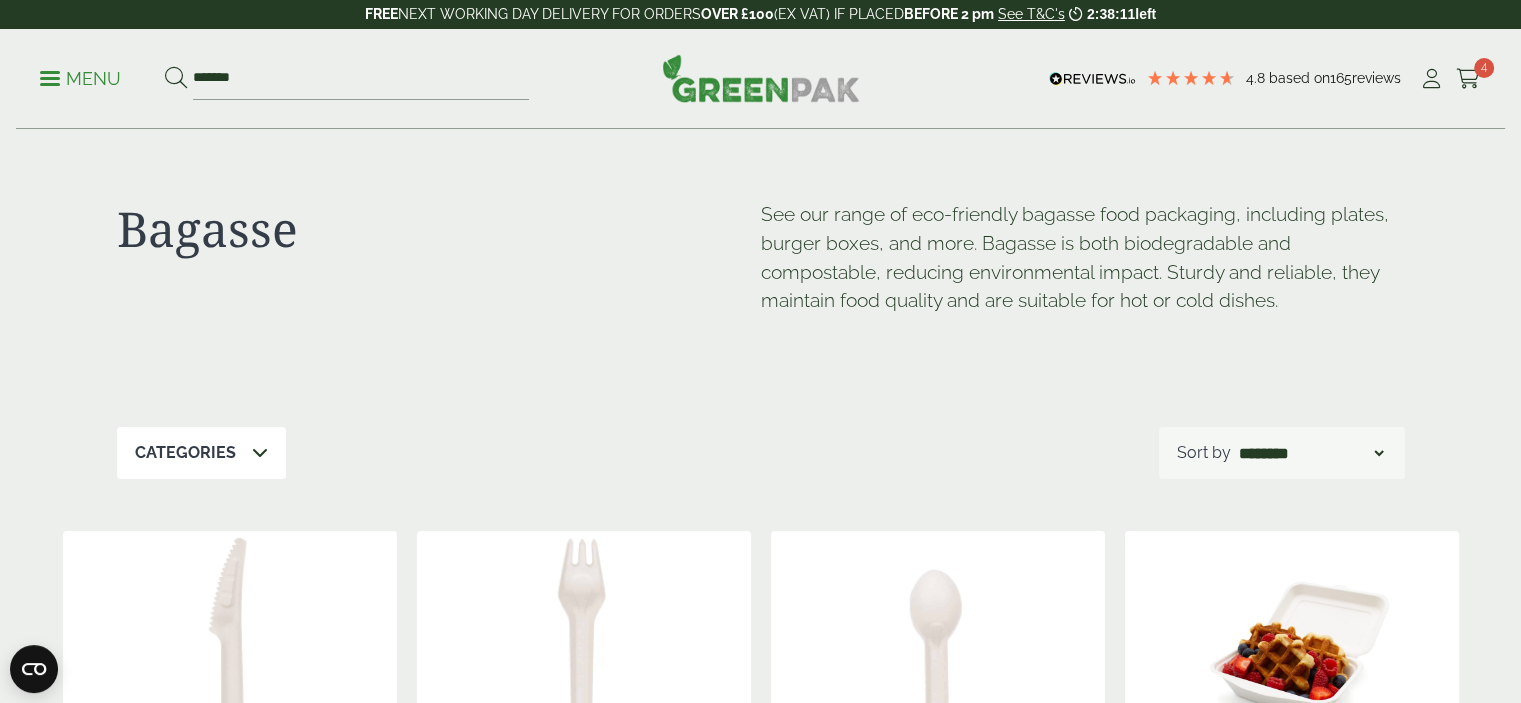 drag, startPoint x: 1226, startPoint y: 85, endPoint x: 1256, endPoint y: 103, distance: 34.98571 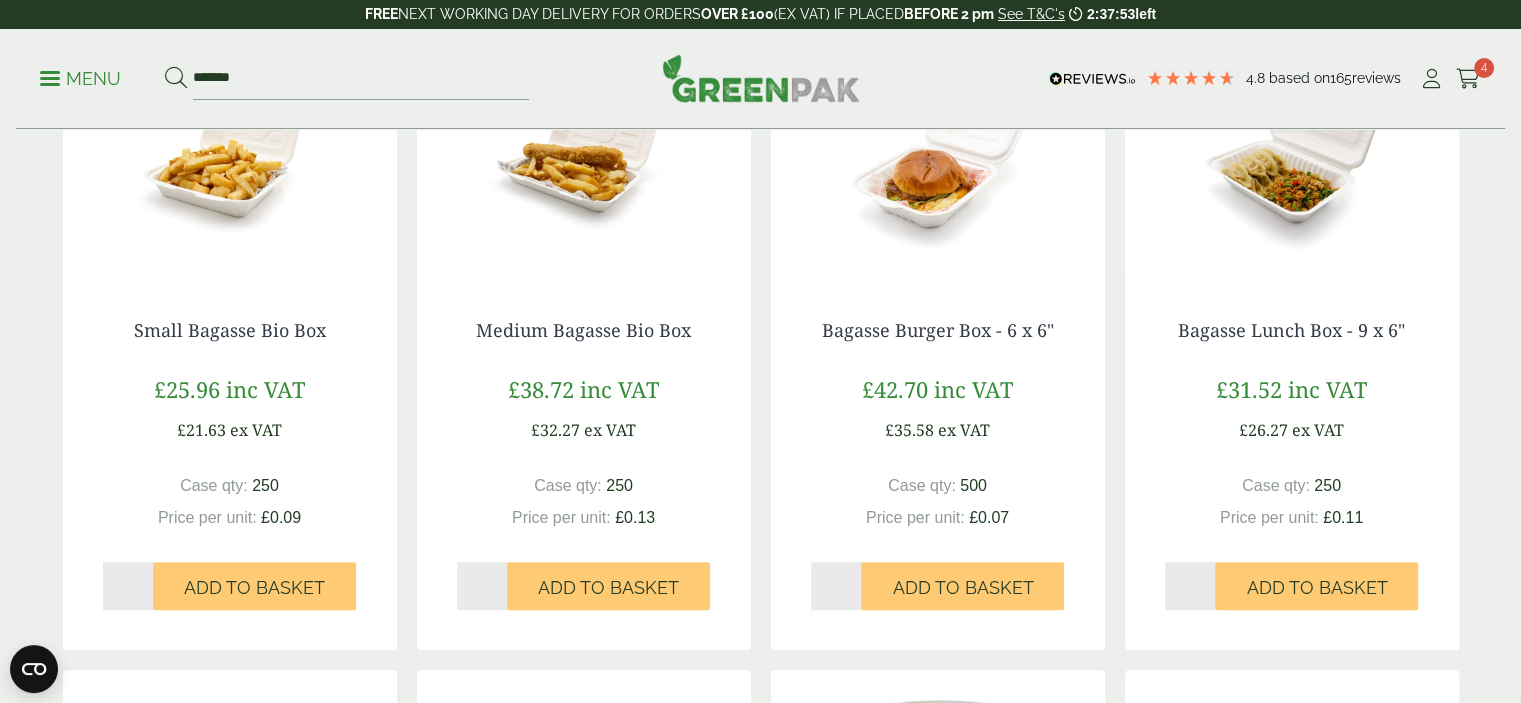 scroll, scrollTop: 1170, scrollLeft: 0, axis: vertical 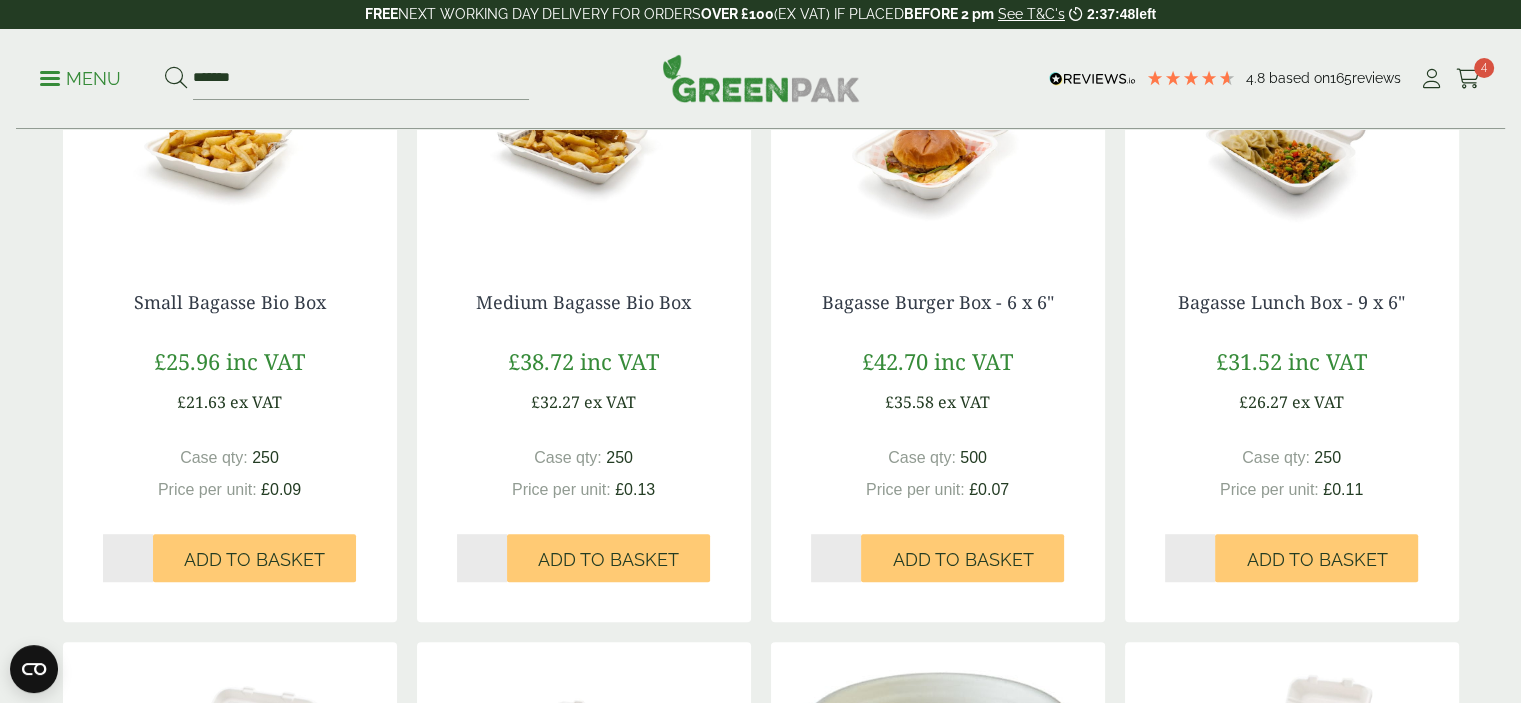 type on "*" 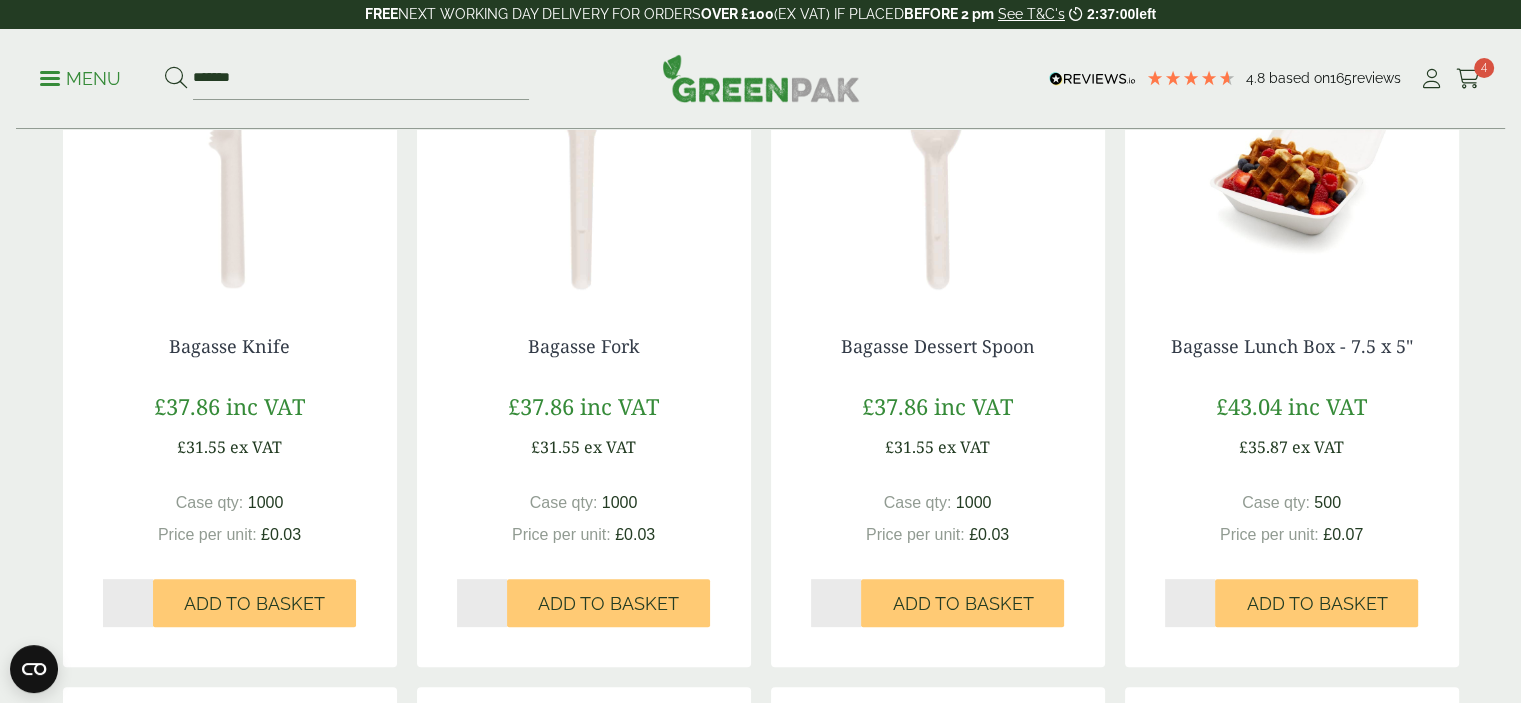 scroll, scrollTop: 505, scrollLeft: 0, axis: vertical 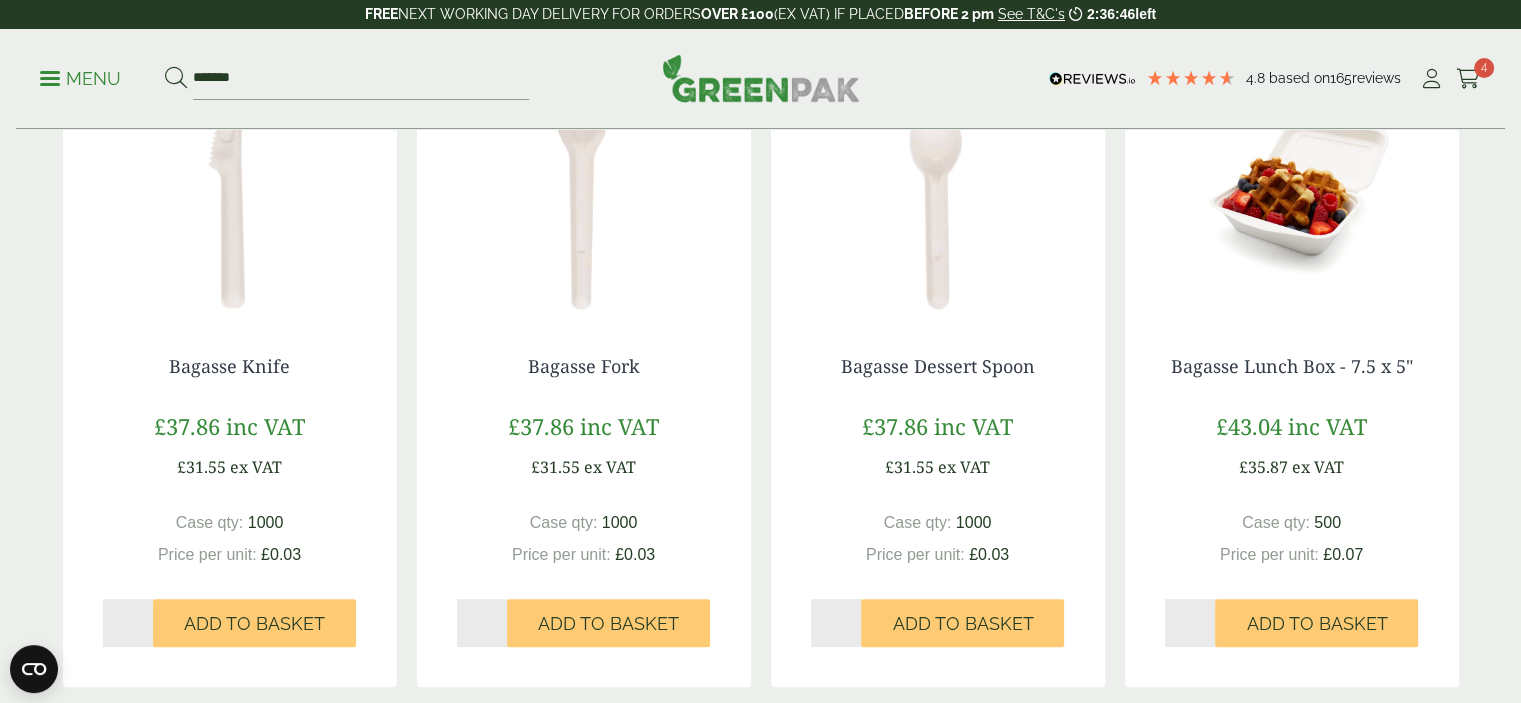 type on "*" 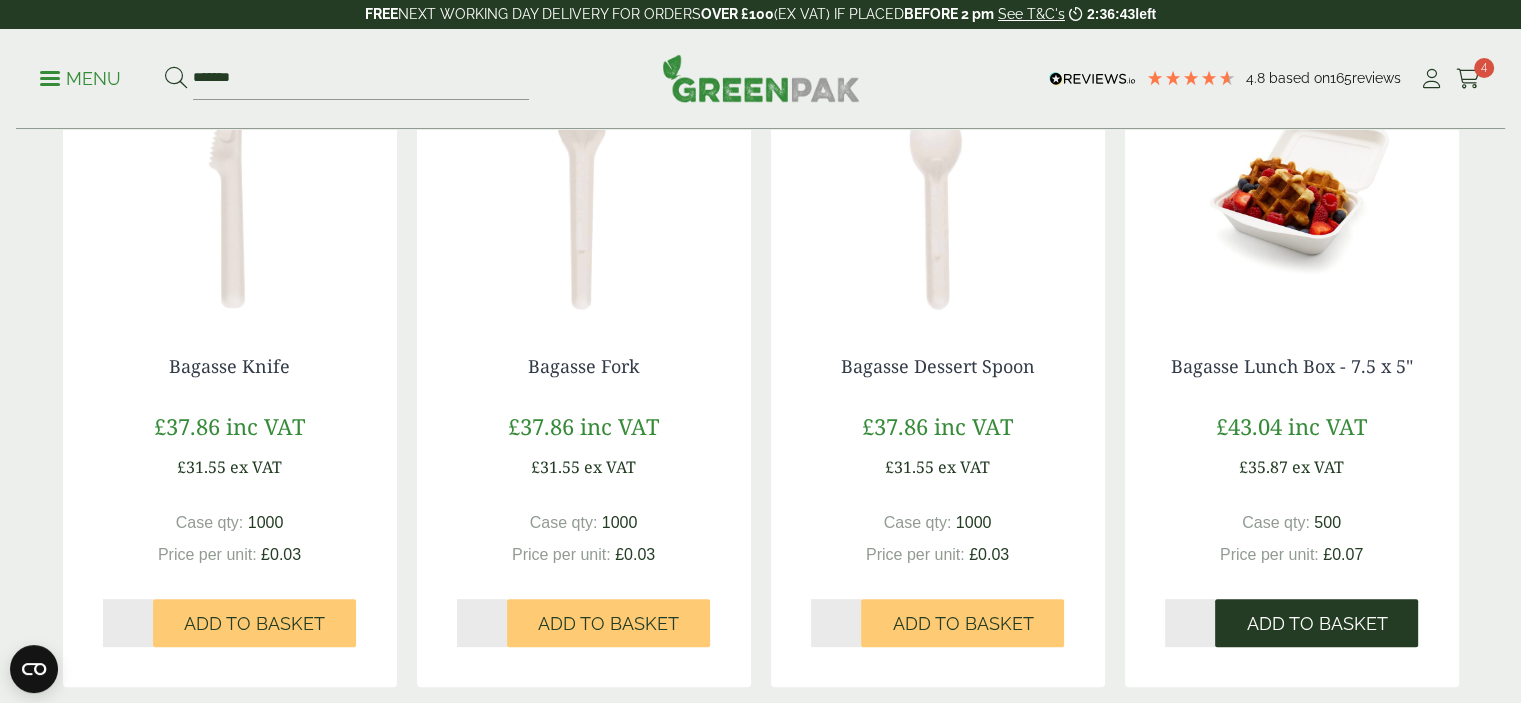 click on "Add to Basket" at bounding box center (1316, 624) 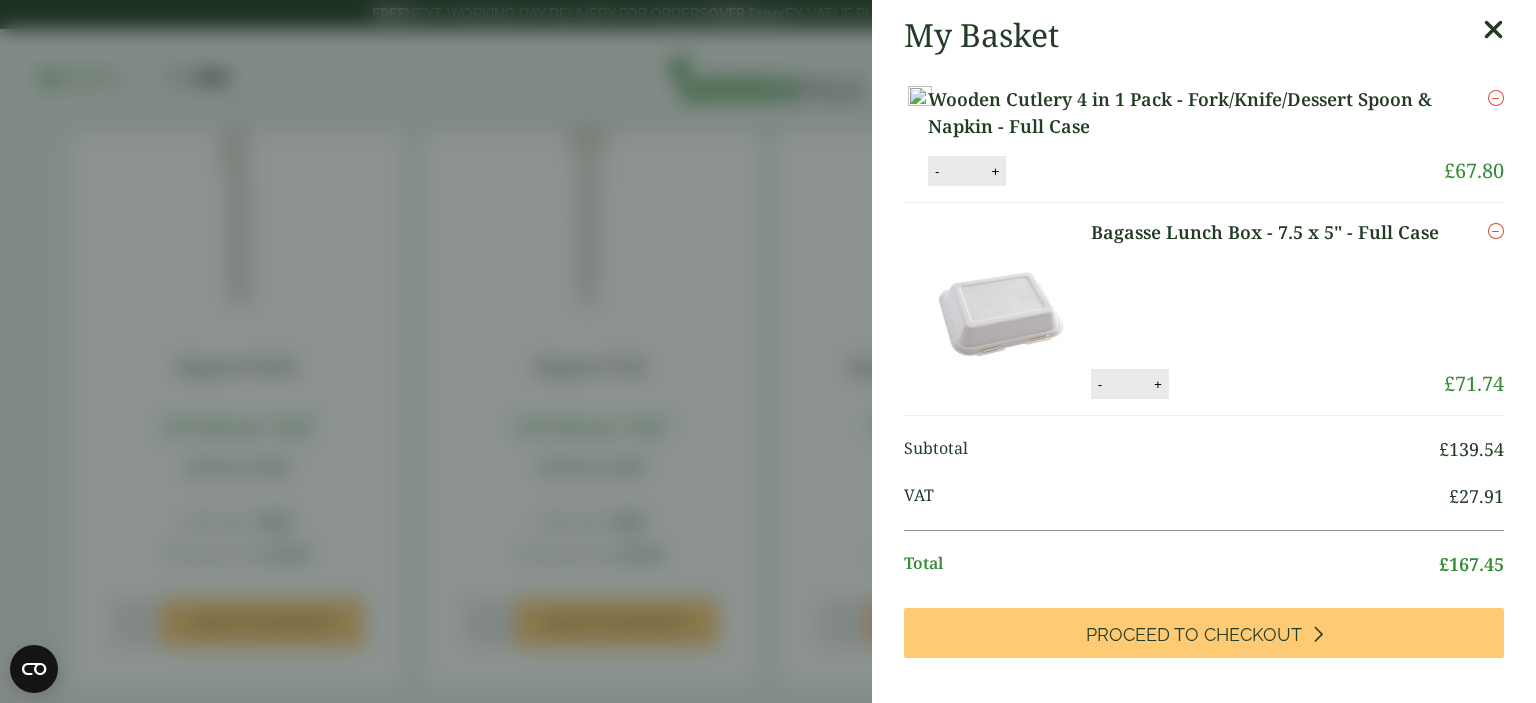 click on "My Basket
Wooden Cutlery 4 in 1 Pack - Fork/Knife/Dessert Spoon & Napkin - Full Case
Wooden Cutlery 4 in 1 Pack - Fork/Knife/Dessert Spoon & Napkin - Full Case quantity
- * +
Update
Remove
£ 67.80" at bounding box center [1204, 351] 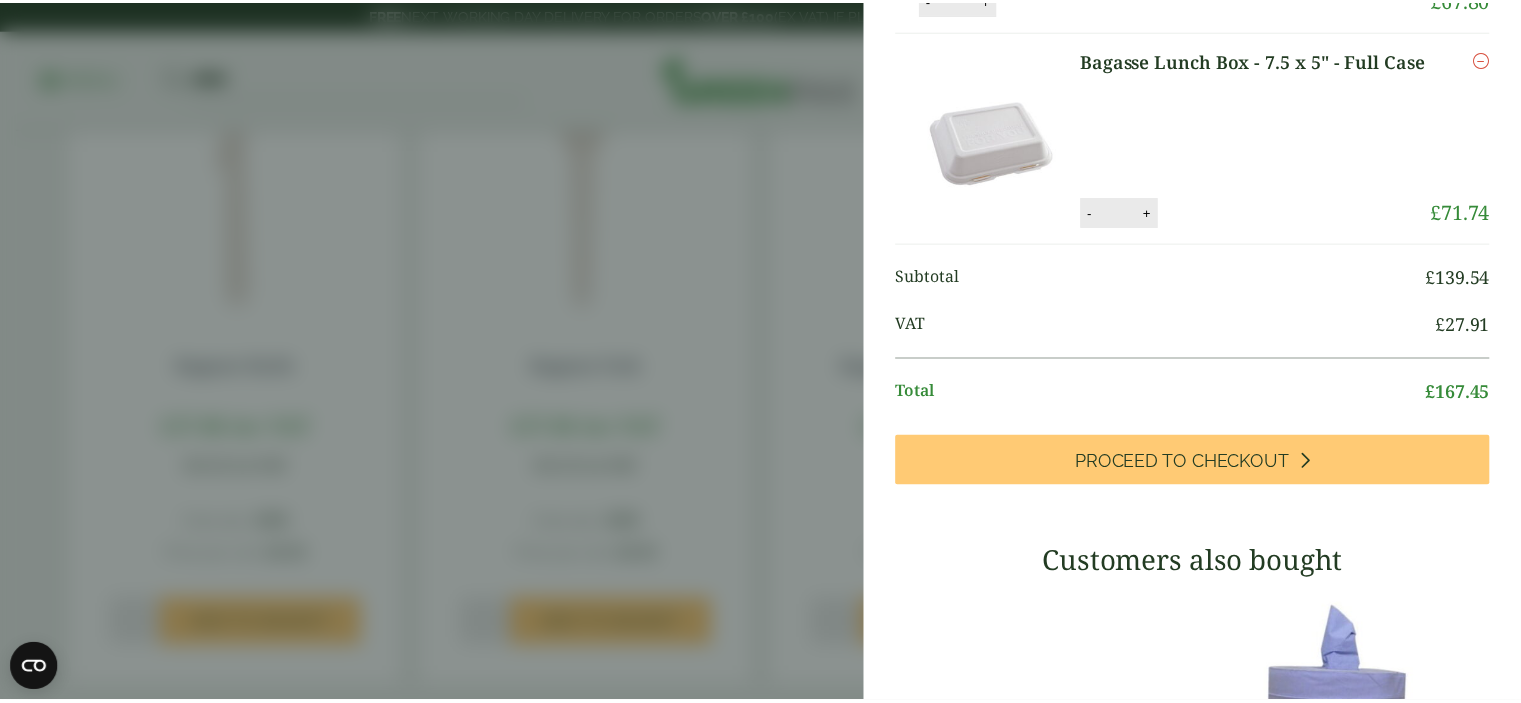 scroll, scrollTop: 0, scrollLeft: 0, axis: both 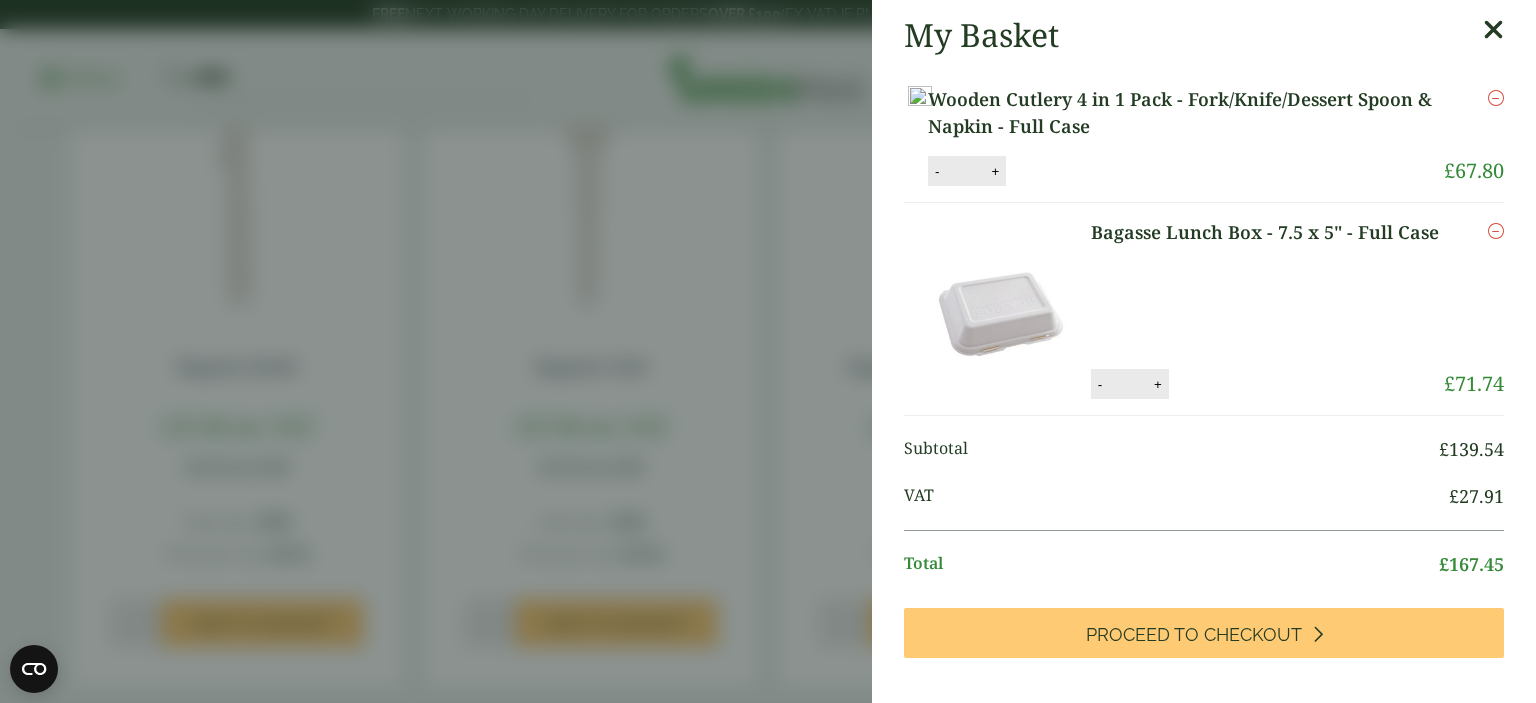 click on "My Basket
Wooden Cutlery 4 in 1 Pack - Fork/Knife/Dessert Spoon & Napkin - Full Case
Wooden Cutlery 4 in 1 Pack - Fork/Knife/Dessert Spoon & Napkin - Full Case quantity
- * +
Update
Remove
£ 67.80
-" at bounding box center [768, 351] 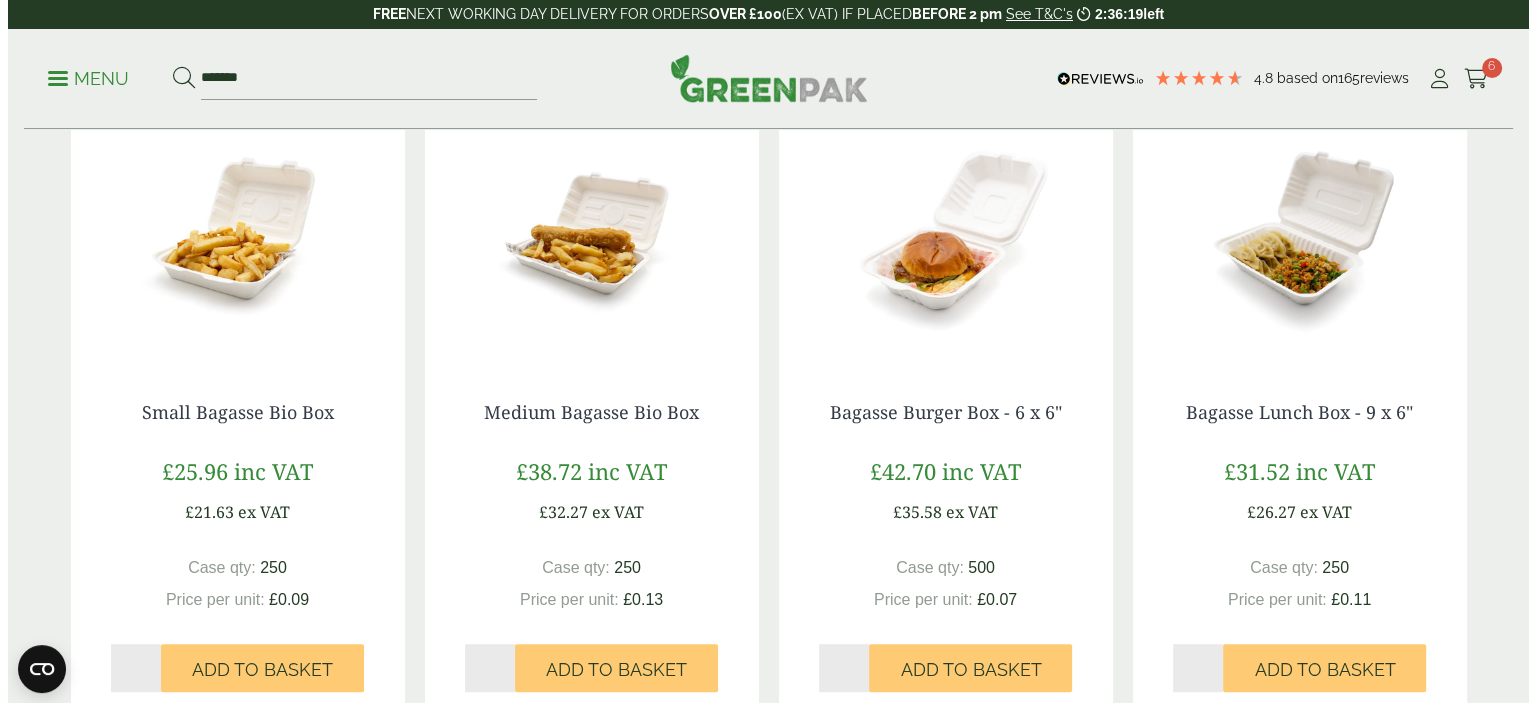 scroll, scrollTop: 1096, scrollLeft: 0, axis: vertical 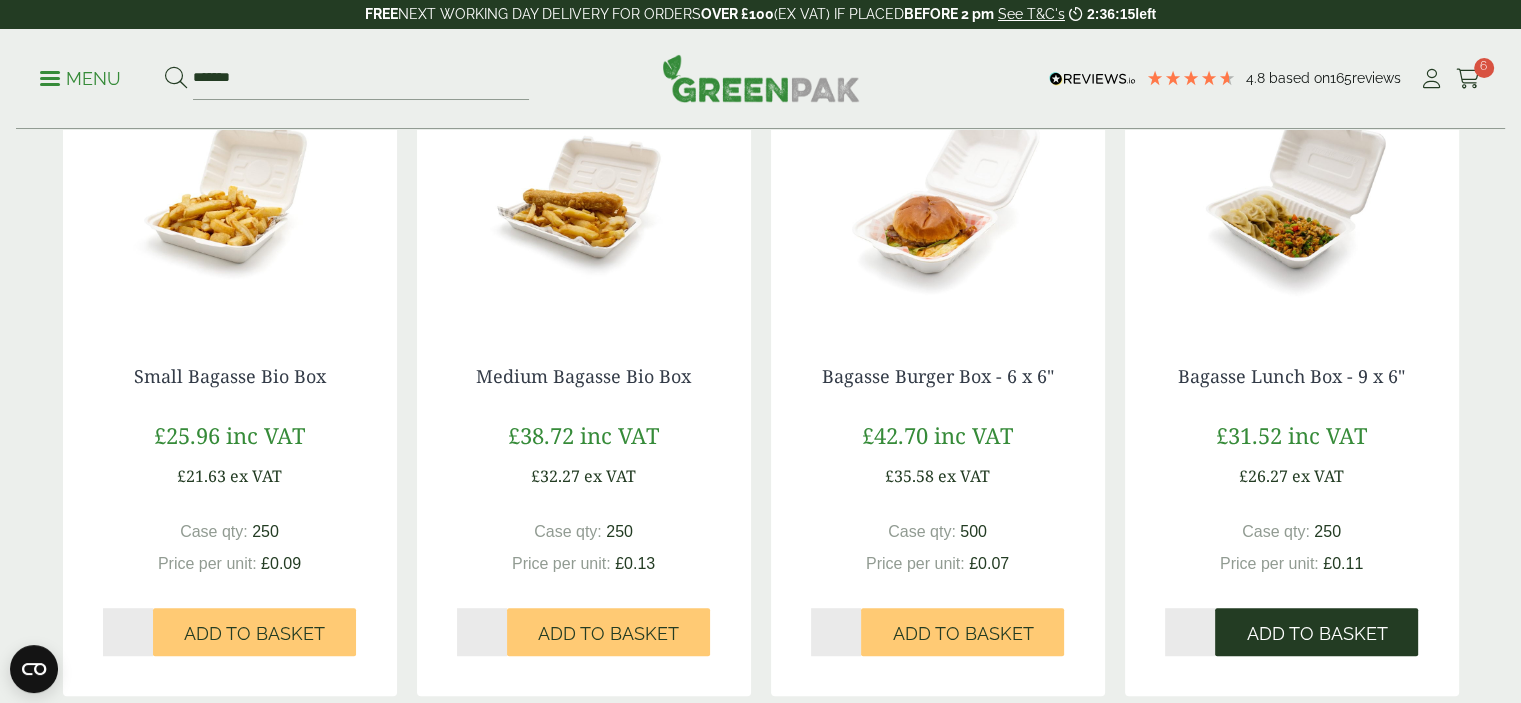 click on "Add to Basket" at bounding box center (1316, 634) 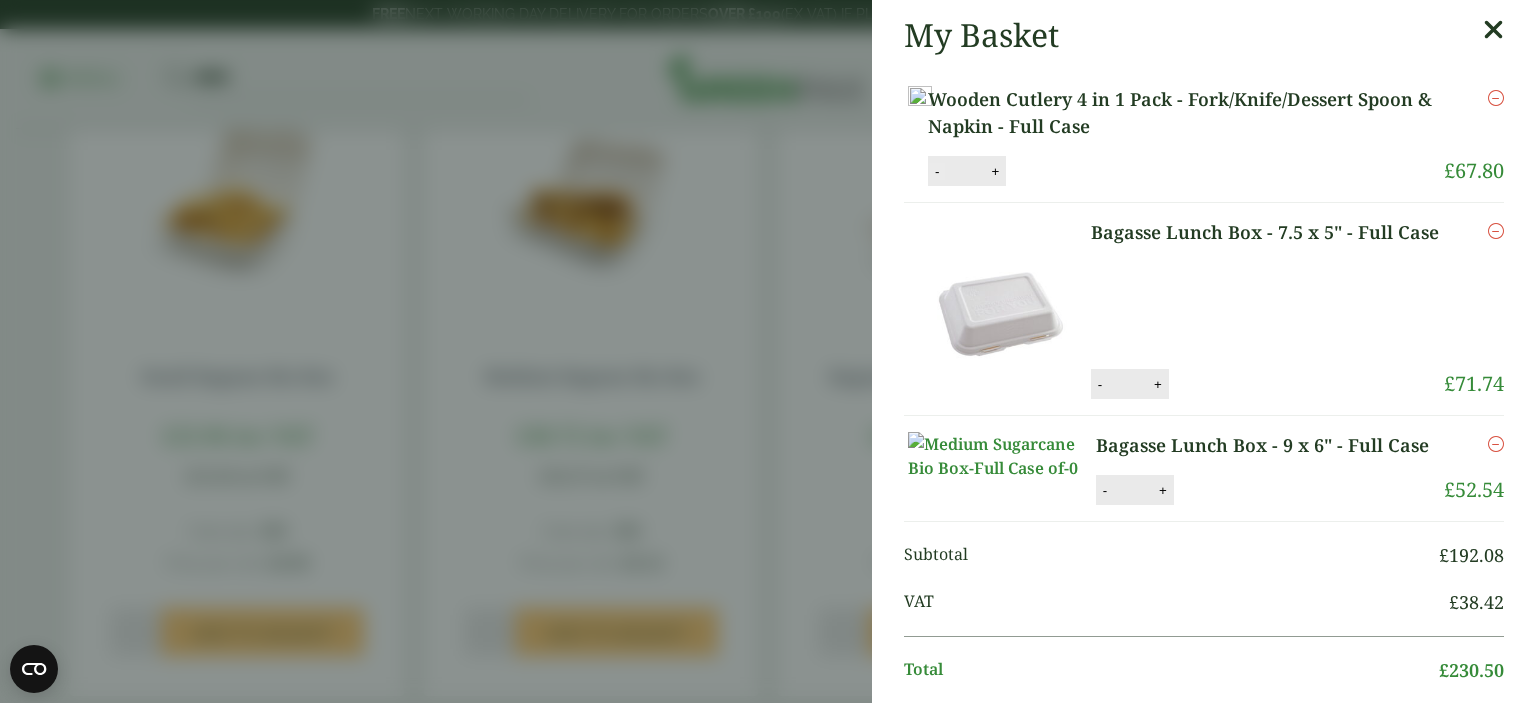 click on "-" at bounding box center (937, 171) 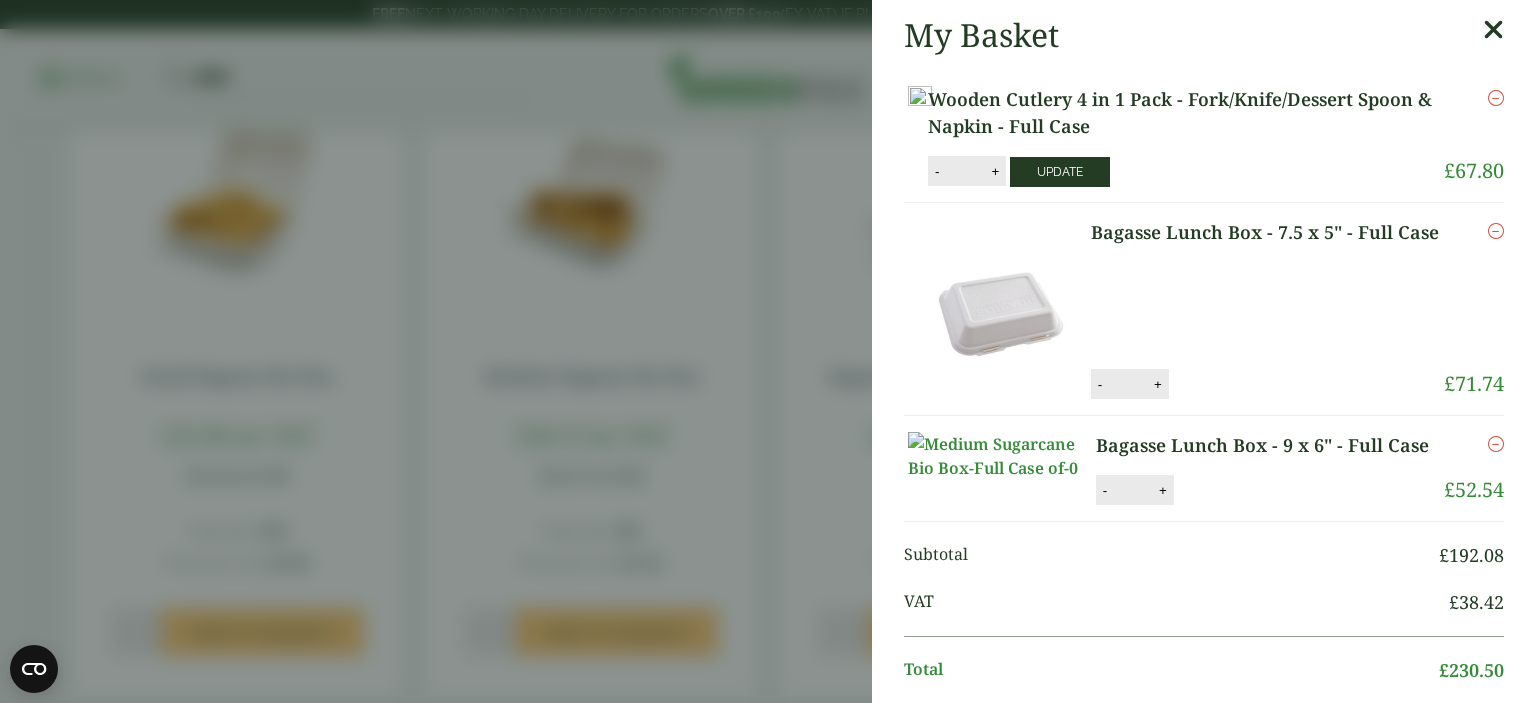 click on "Update" at bounding box center (1060, 172) 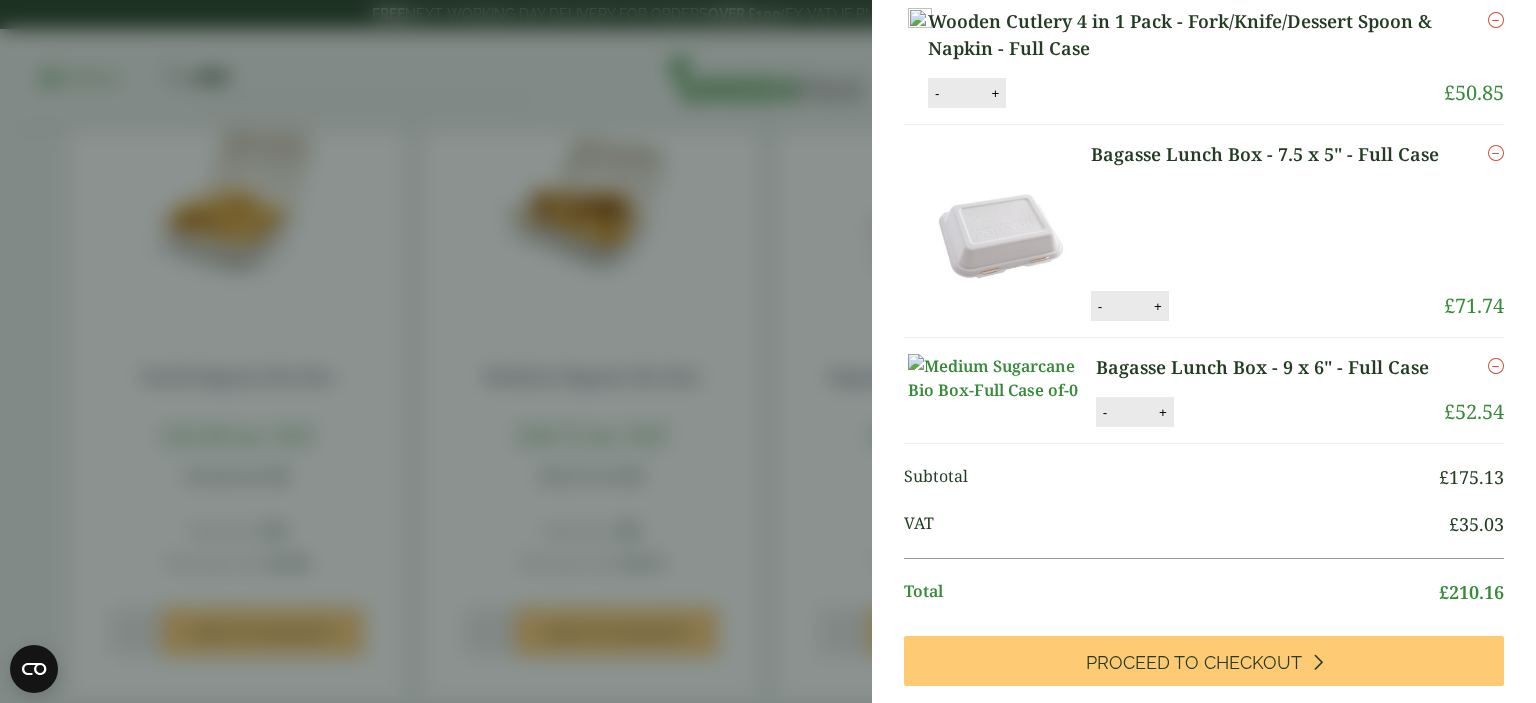 scroll, scrollTop: 48, scrollLeft: 0, axis: vertical 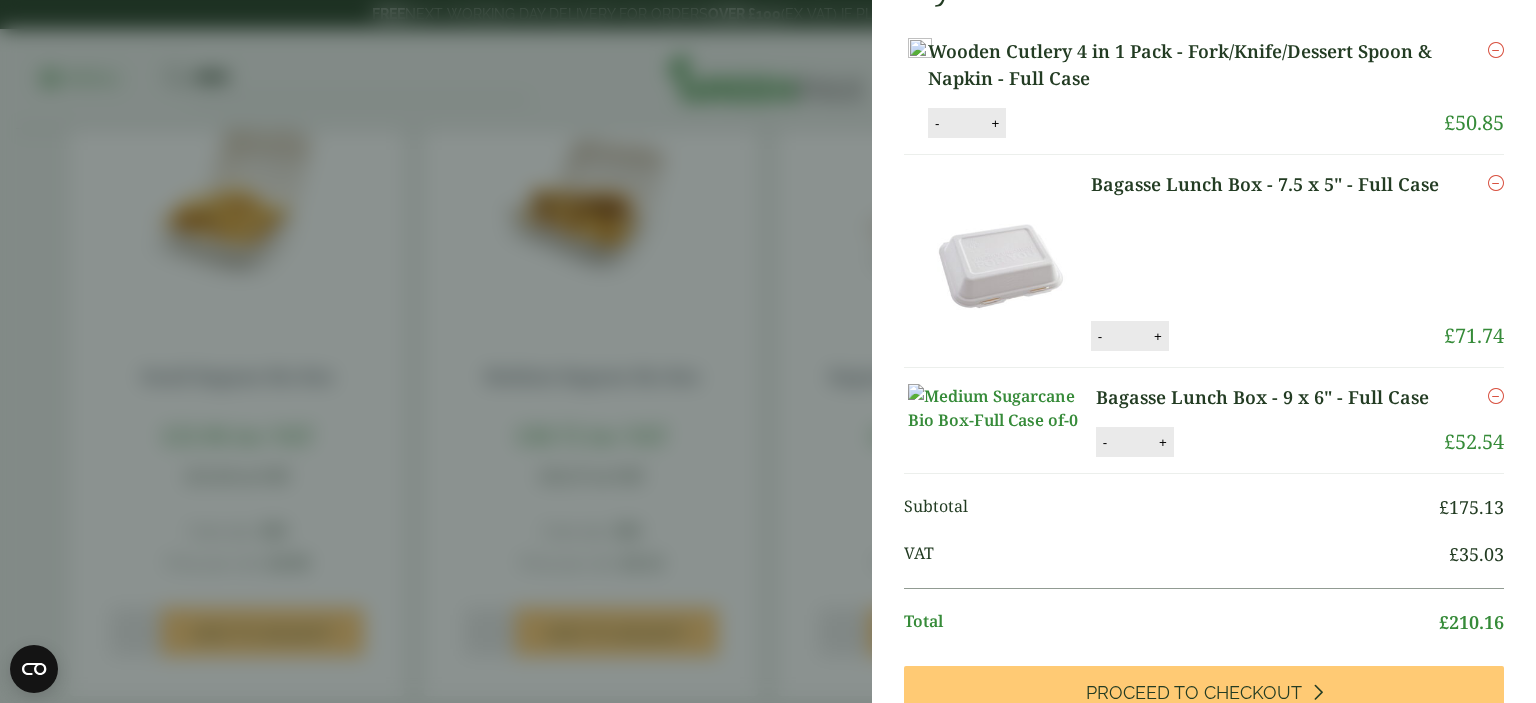 click on "My Basket
Wooden Cutlery 4 in 1 Pack - Fork/Knife/Dessert Spoon & Napkin - Full Case
Wooden Cutlery 4 in 1 Pack - Fork/Knife/Dessert Spoon & Napkin - Full Case quantity
- * +
Update
Remove
£" at bounding box center (1204, 717) 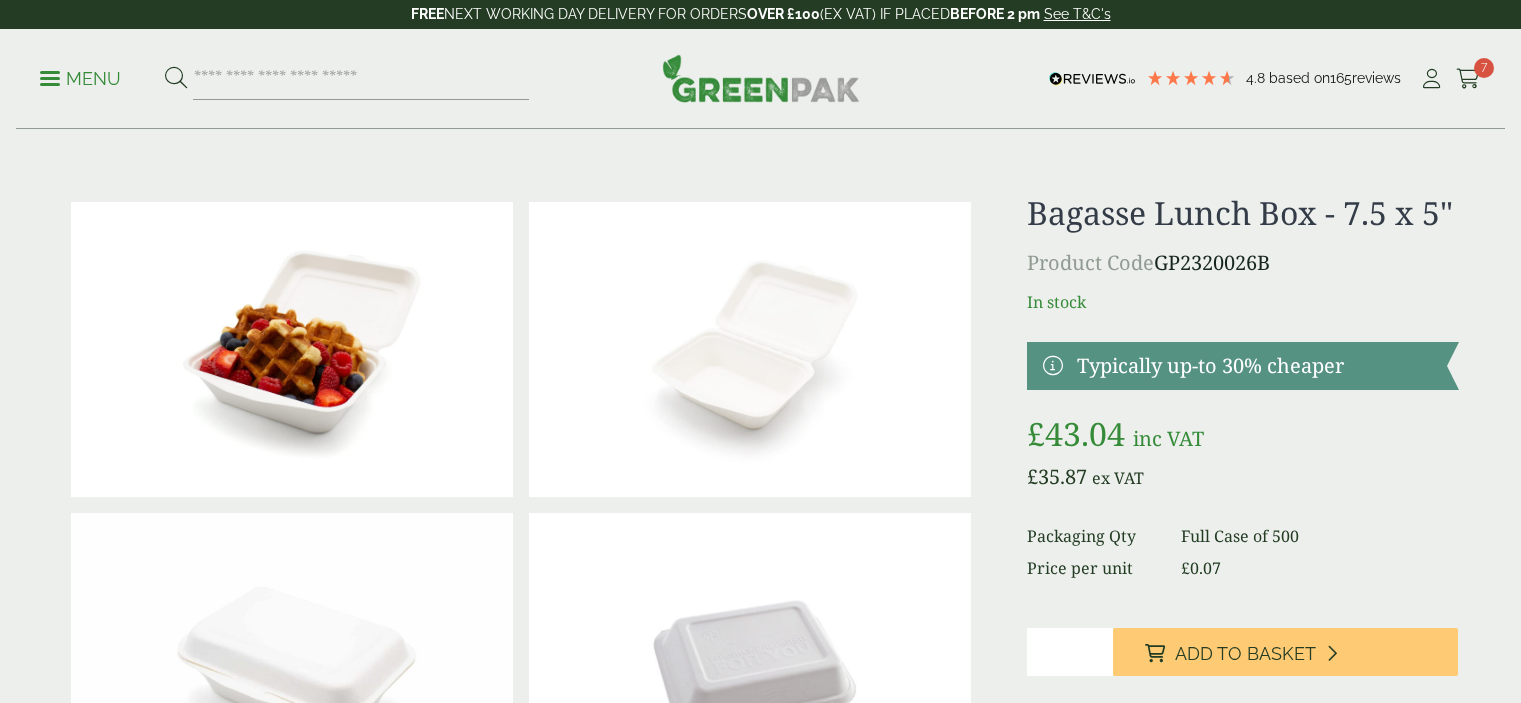 scroll, scrollTop: 0, scrollLeft: 0, axis: both 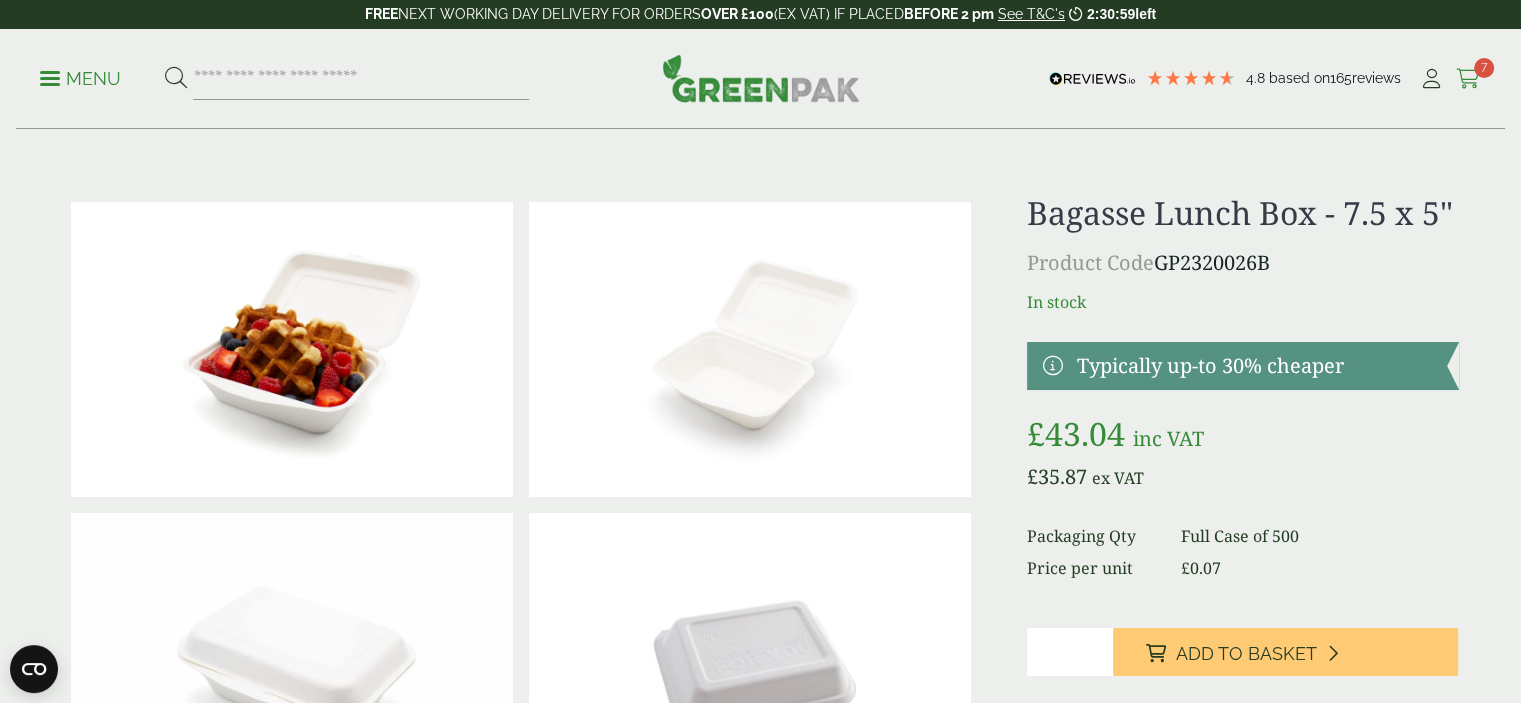 click at bounding box center [1468, 79] 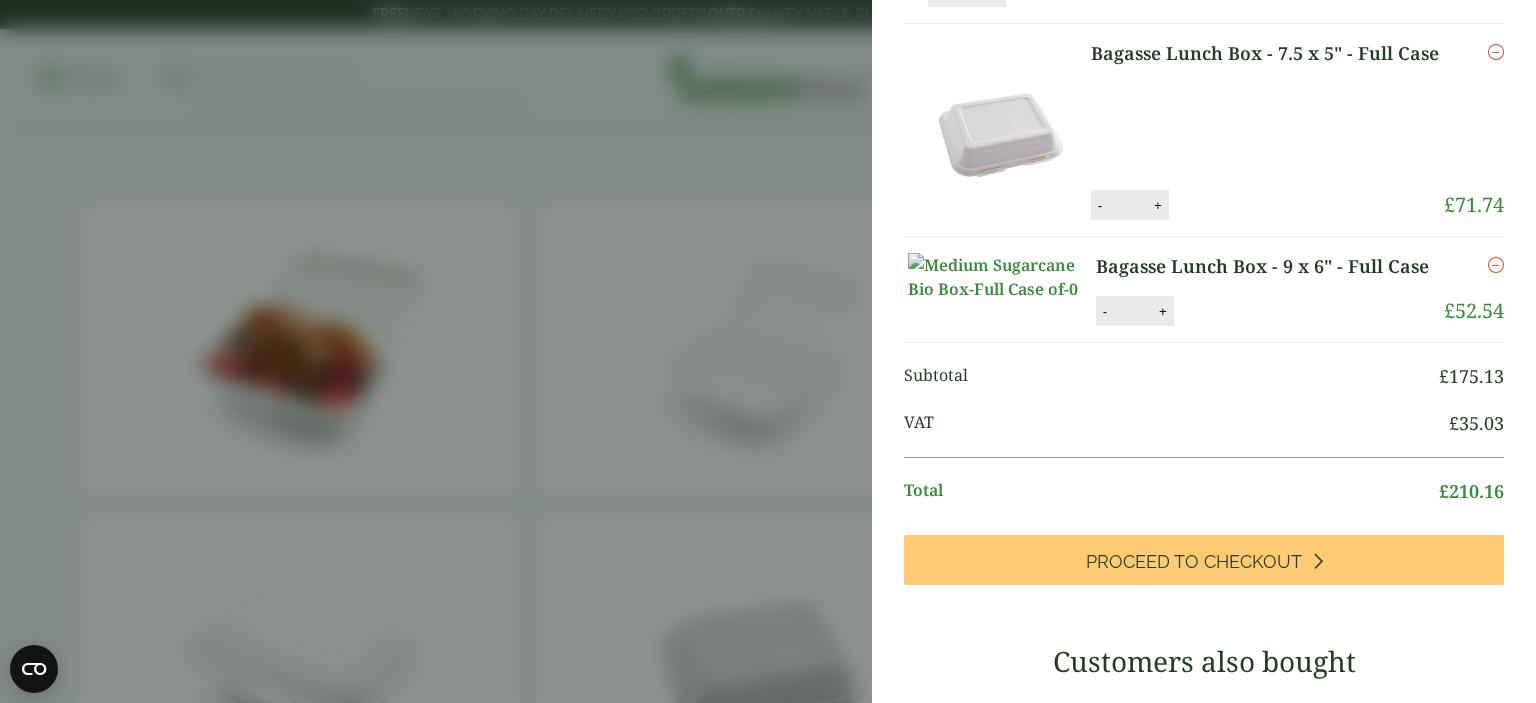 scroll, scrollTop: 200, scrollLeft: 0, axis: vertical 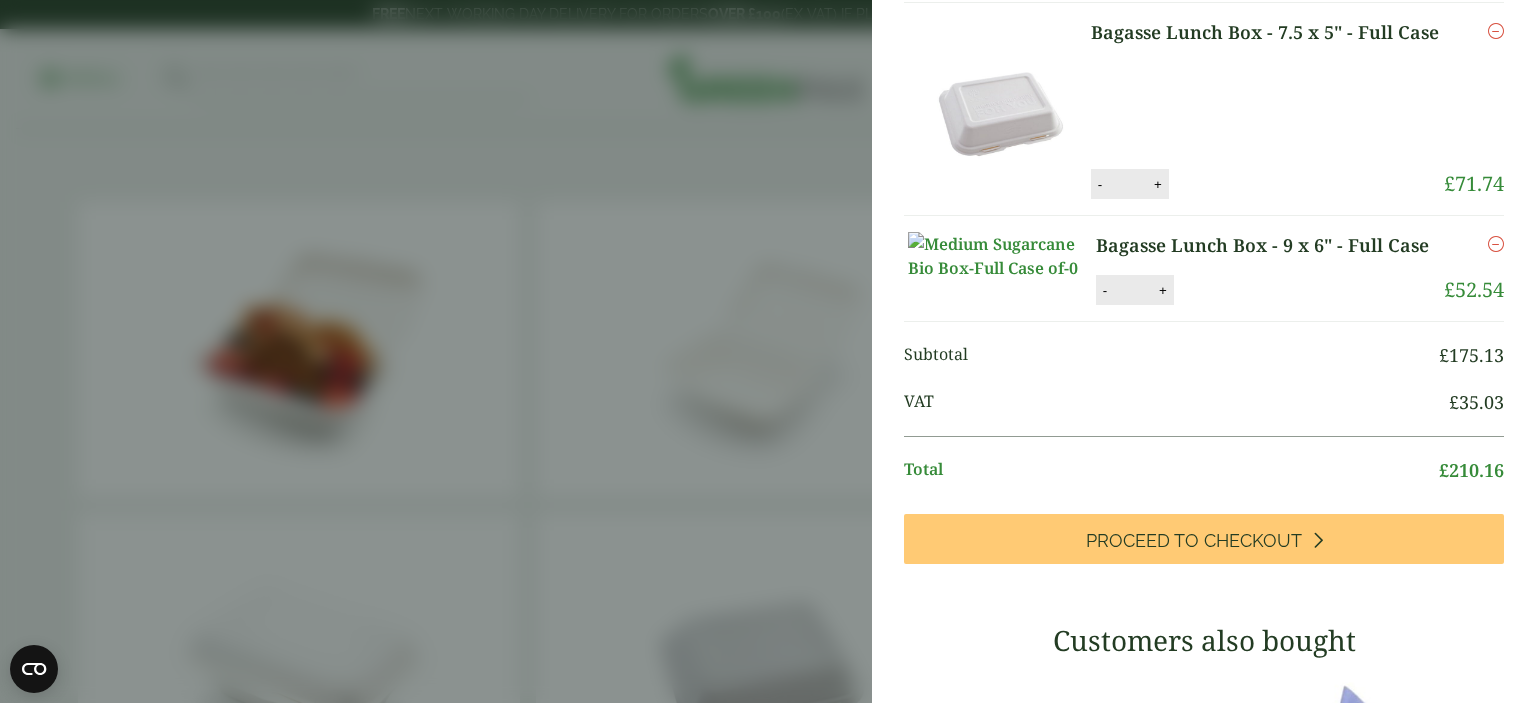 click on "Bagasse Lunch Box - 7.5 x 5" - Full Case" at bounding box center [1266, 32] 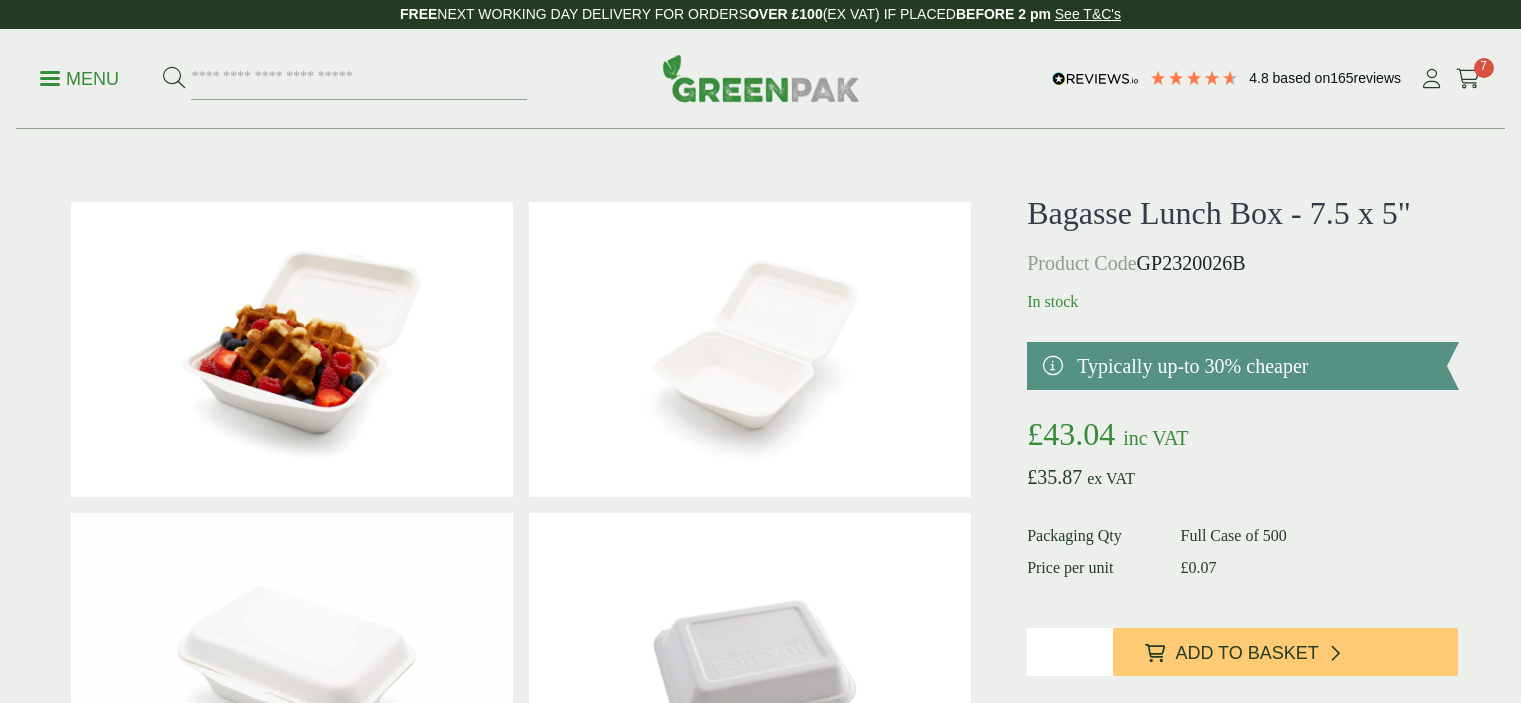 scroll, scrollTop: 0, scrollLeft: 0, axis: both 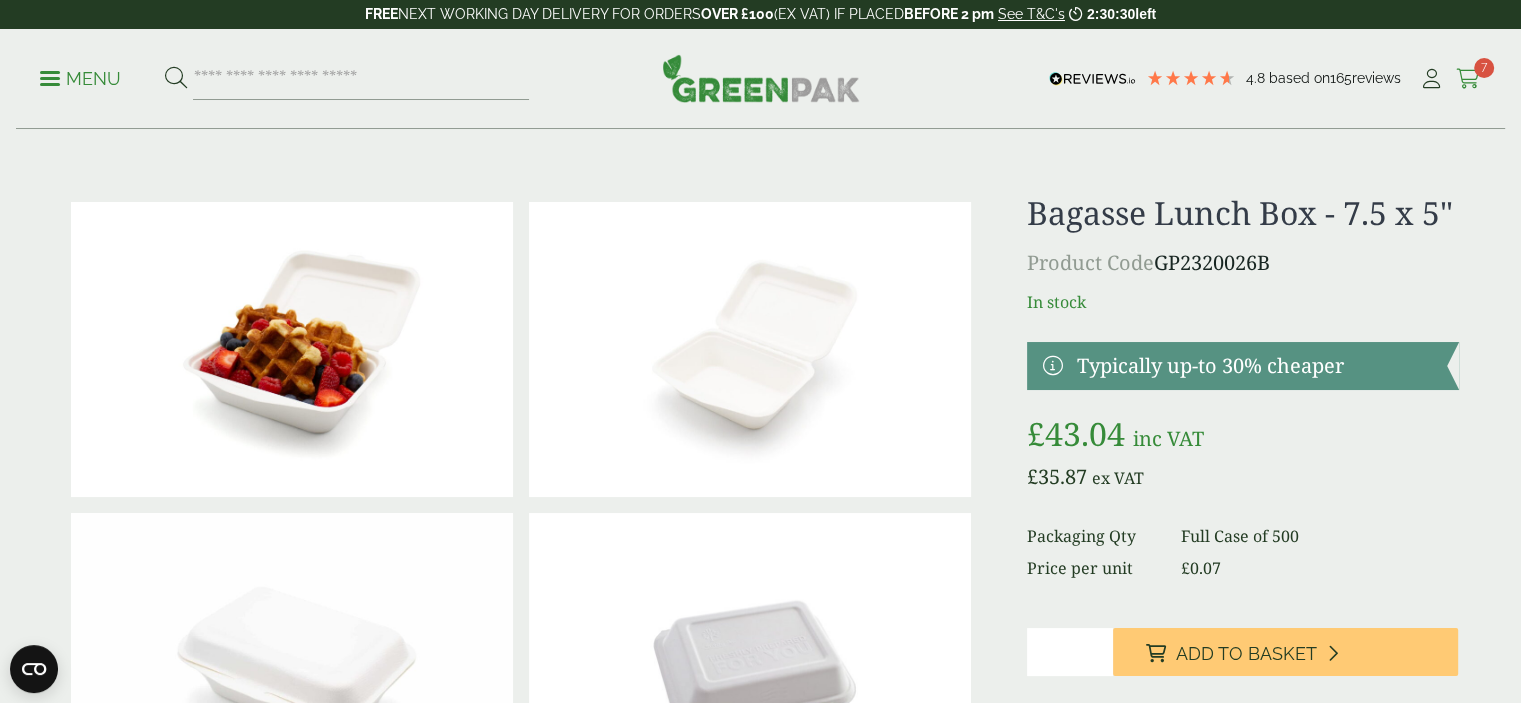 click on "7" at bounding box center (1484, 68) 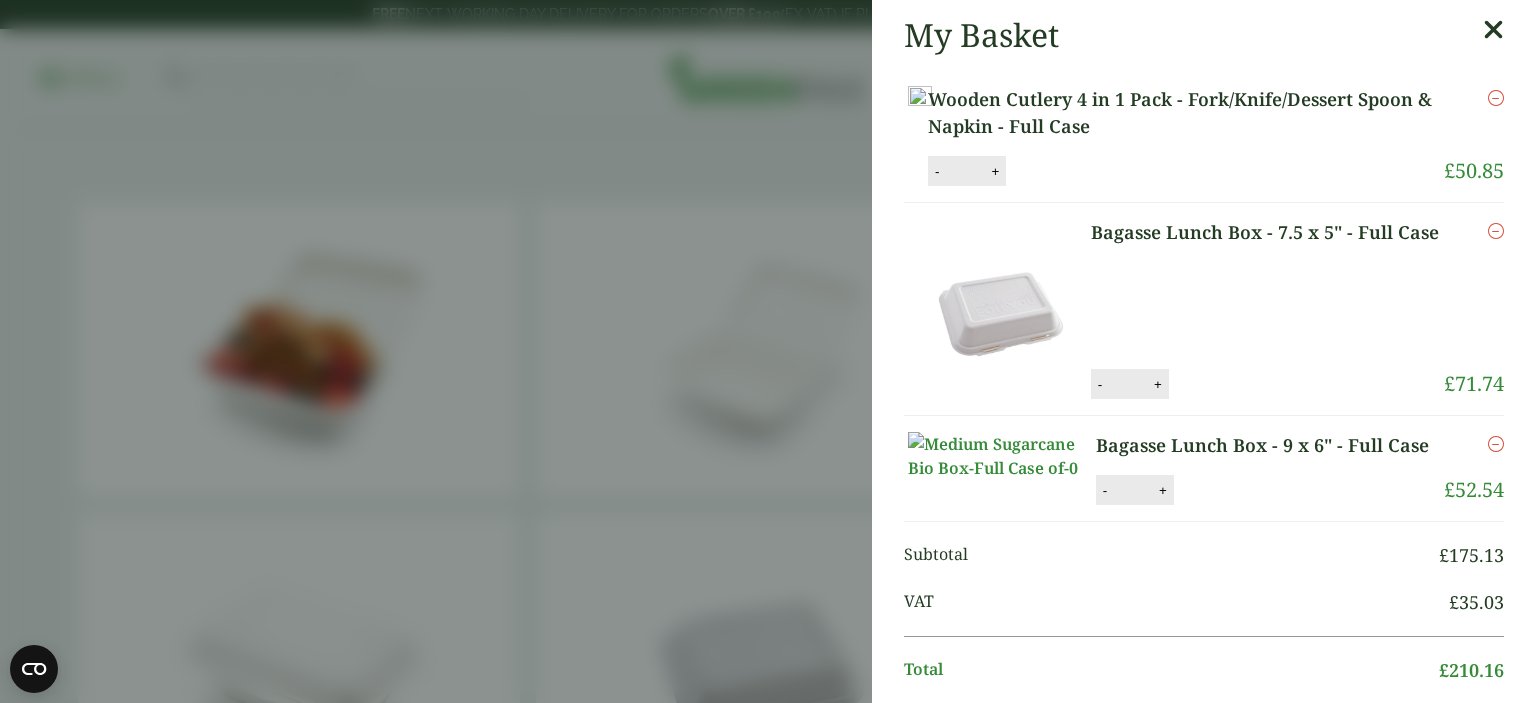 click on "- * +" at bounding box center (1130, 384) 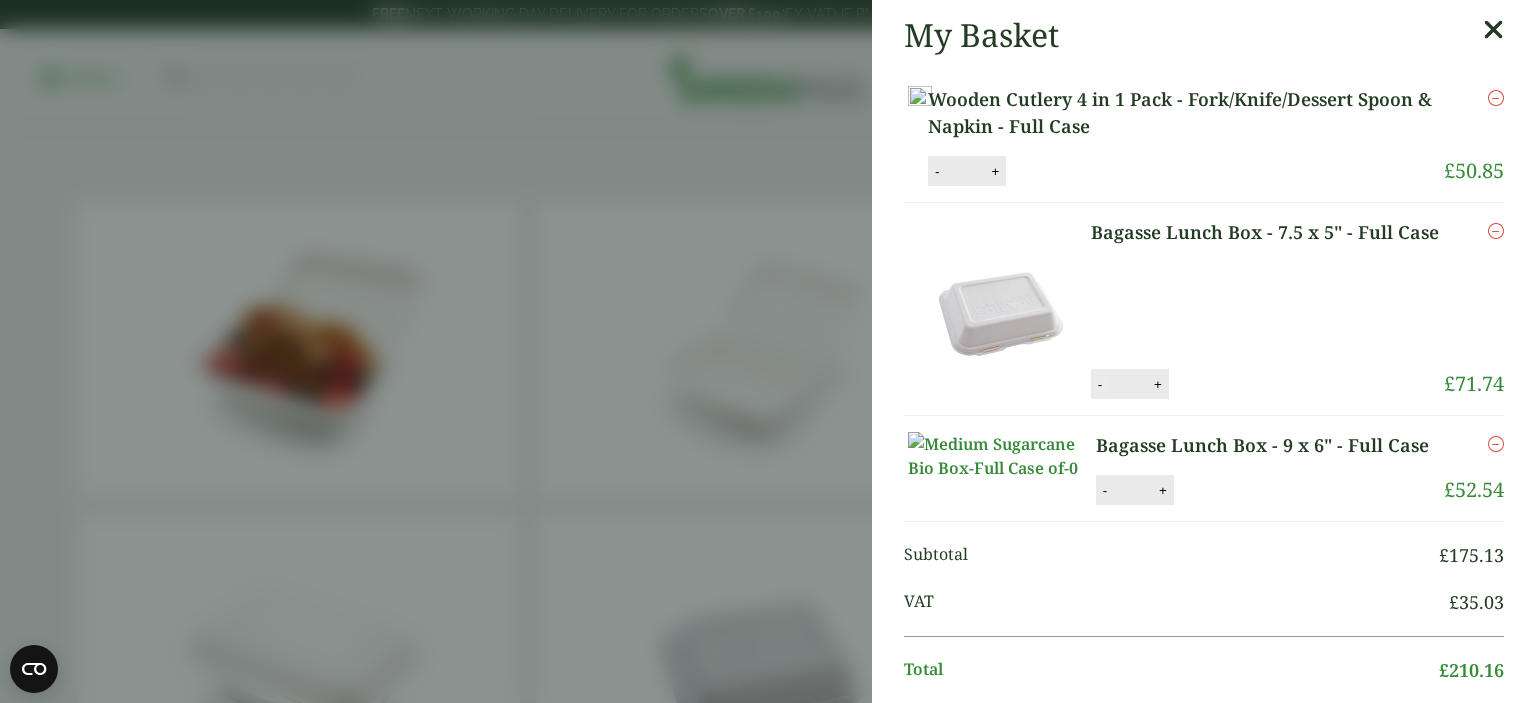 click on "-" at bounding box center (1100, 384) 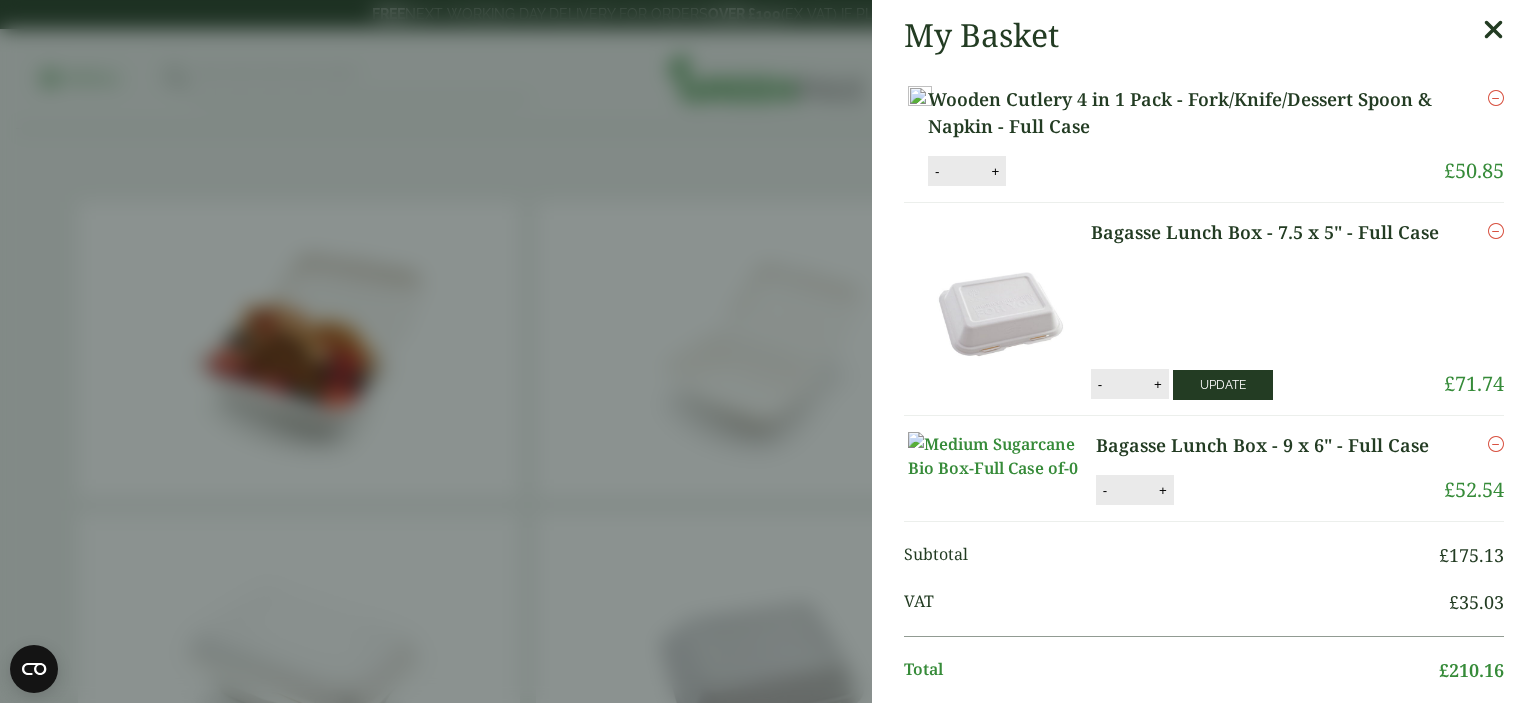 click on "Update" at bounding box center [1223, 385] 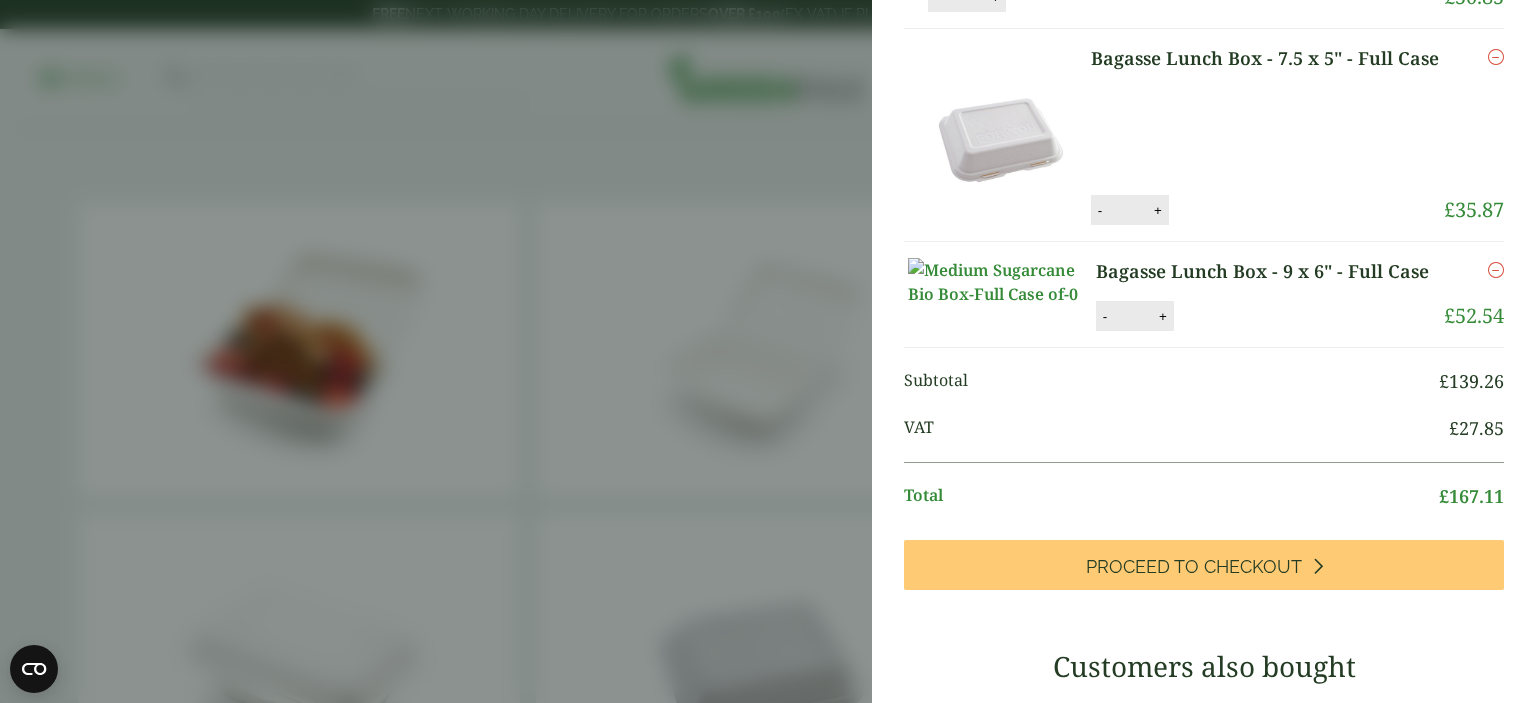 scroll, scrollTop: 273, scrollLeft: 0, axis: vertical 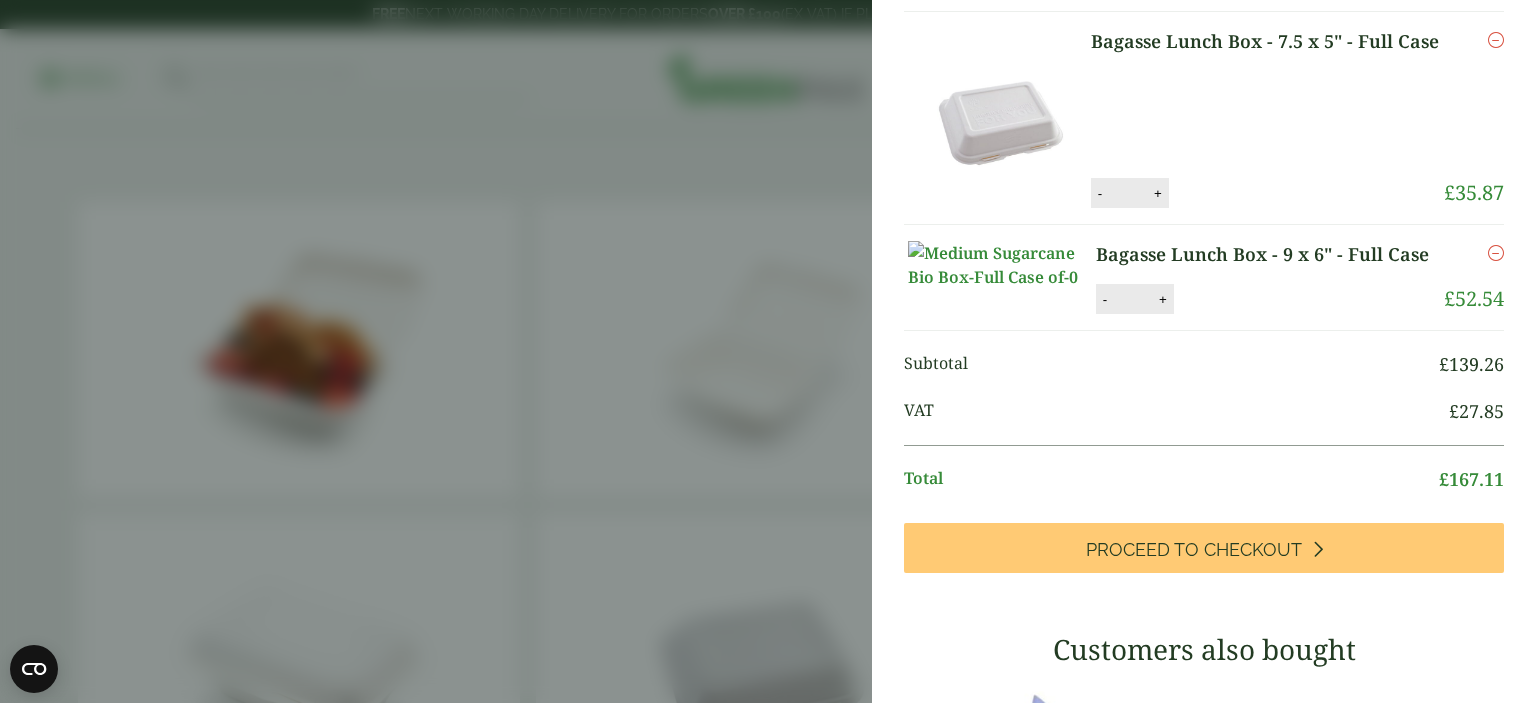 click on "*" at bounding box center [1133, 299] 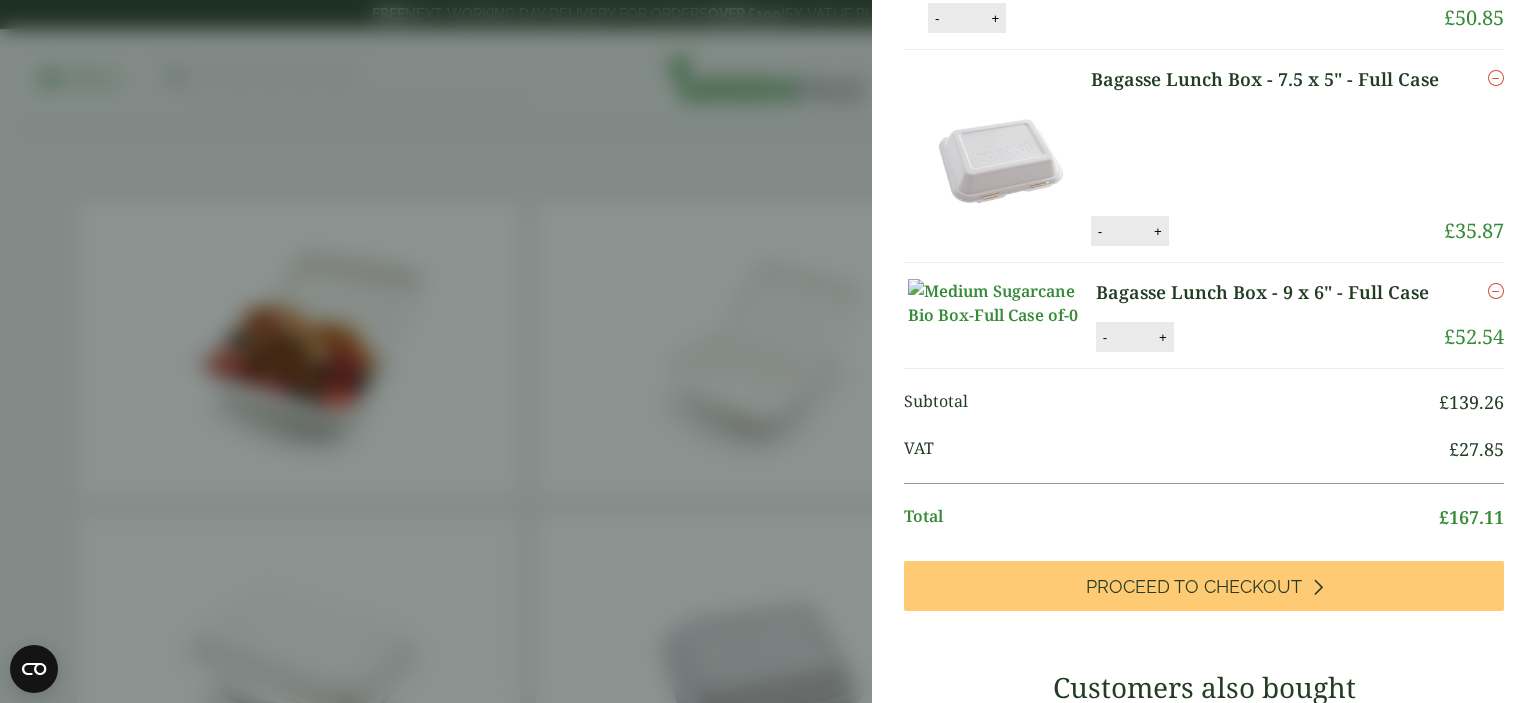 scroll, scrollTop: 191, scrollLeft: 0, axis: vertical 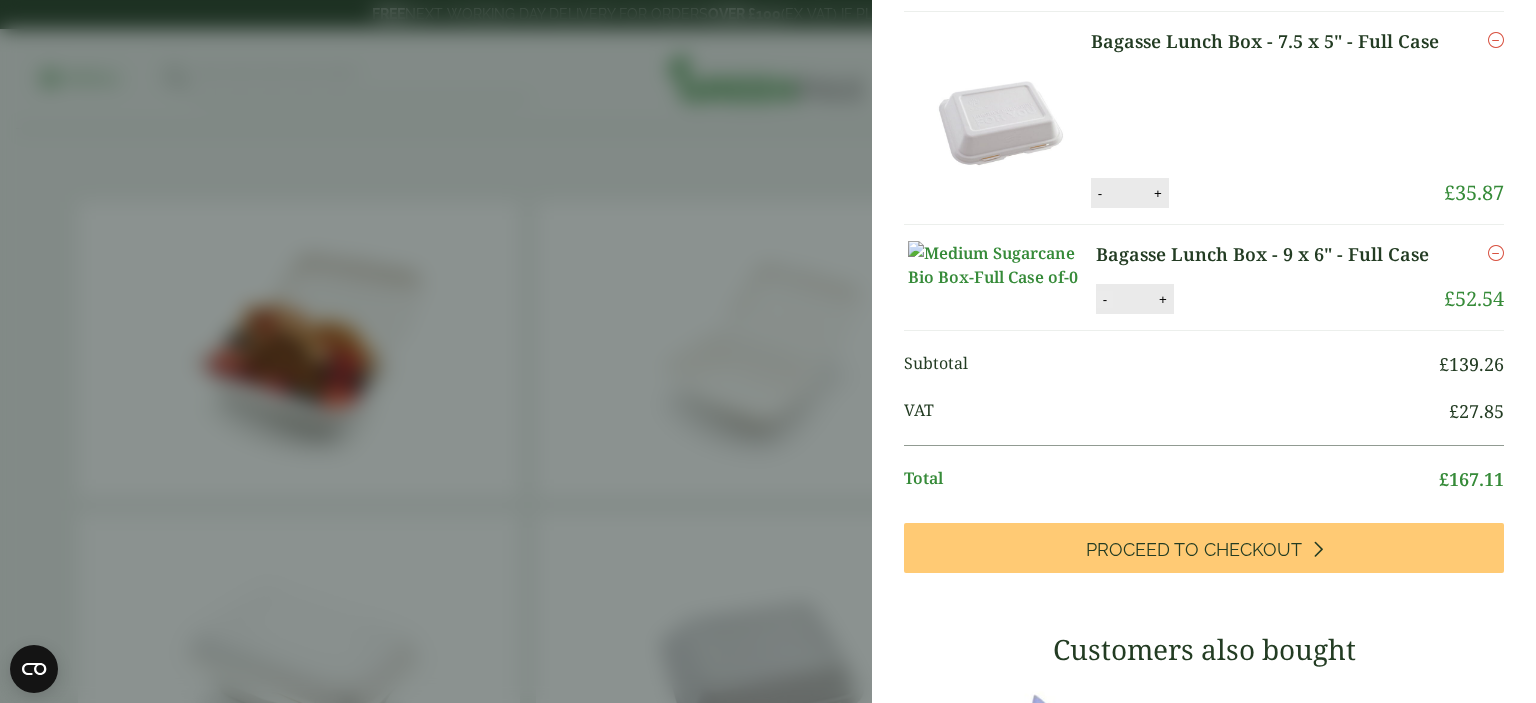 click on "-" at bounding box center (1105, 299) 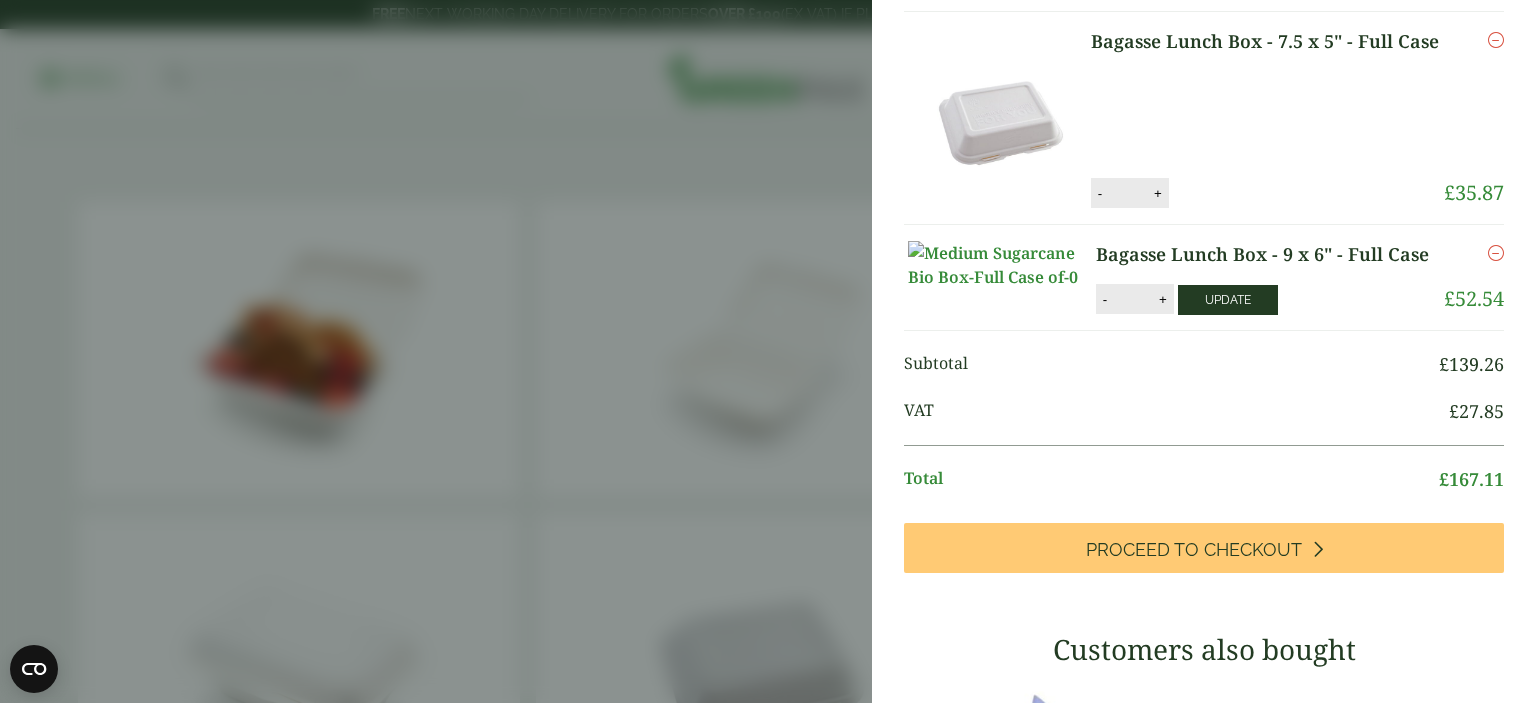 click on "Update" at bounding box center (1228, 300) 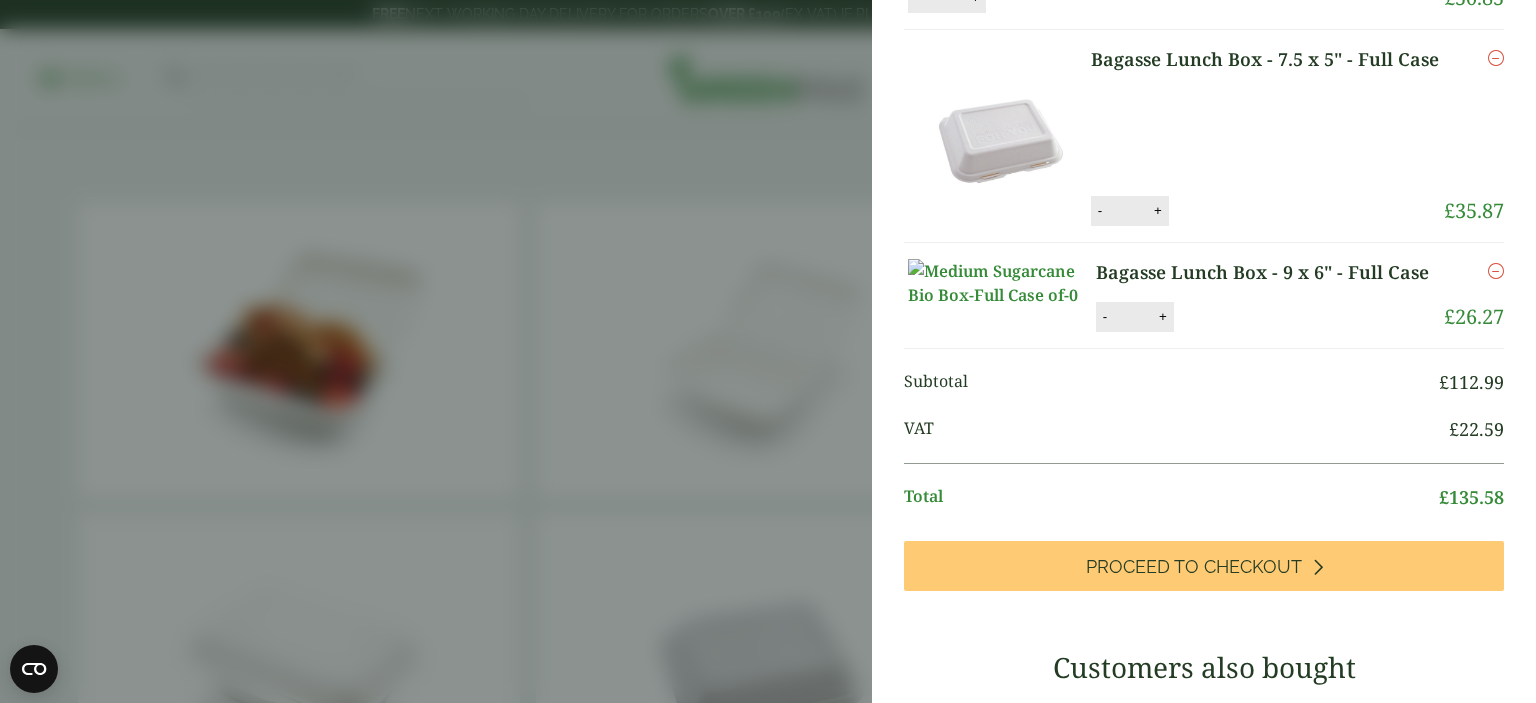 scroll, scrollTop: 0, scrollLeft: 0, axis: both 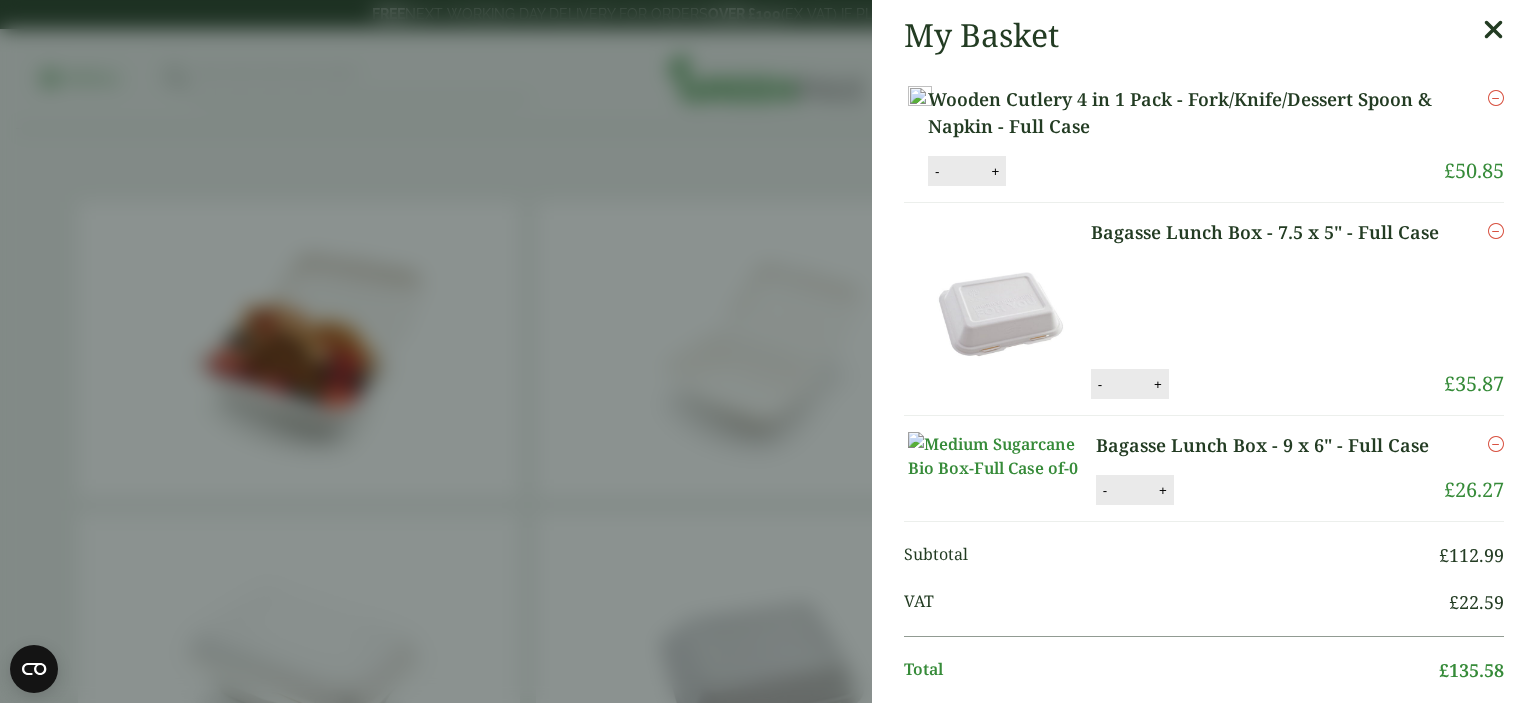 click on "My Basket
Wooden Cutlery 4 in 1 Pack - Fork/Knife/Dessert Spoon & Napkin - Full Case
Wooden Cutlery 4 in 1 Pack - Fork/Knife/Dessert Spoon & Napkin - Full Case quantity
- * +
Update
Remove
£ 50.85
-" at bounding box center (768, 351) 